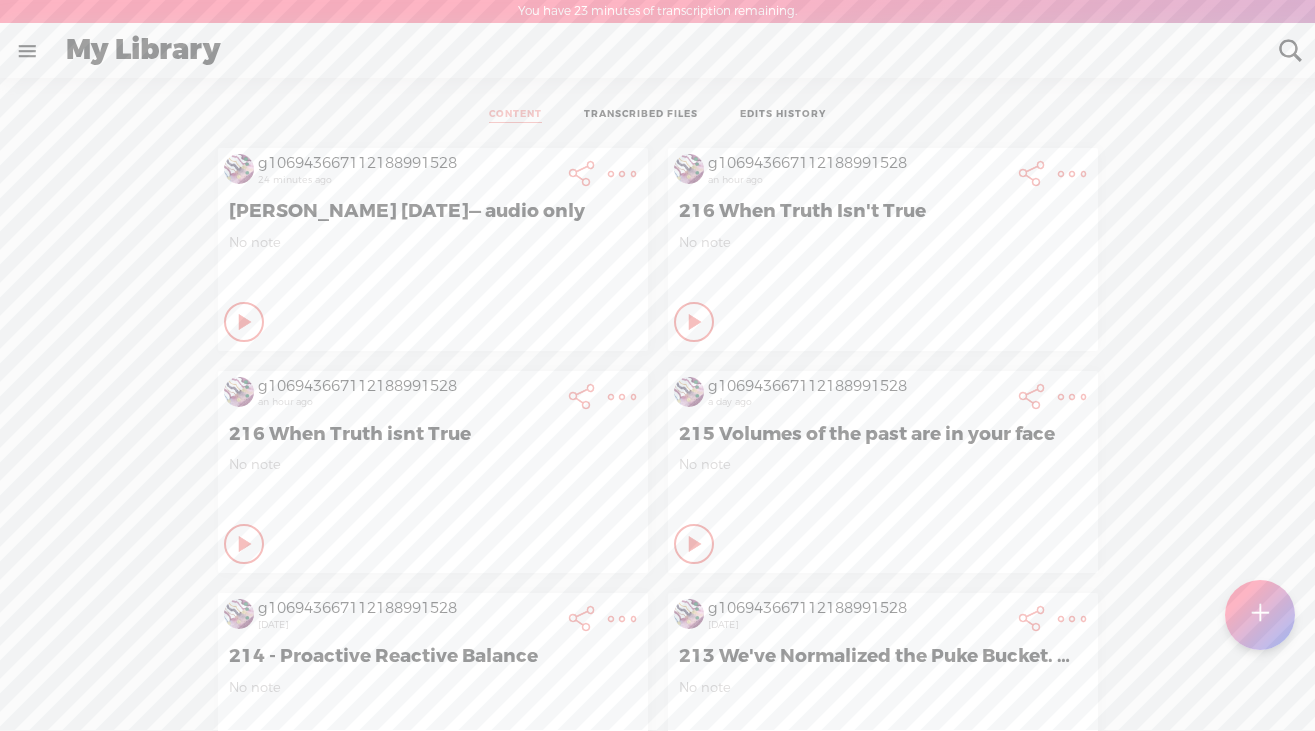 scroll, scrollTop: 1, scrollLeft: 0, axis: vertical 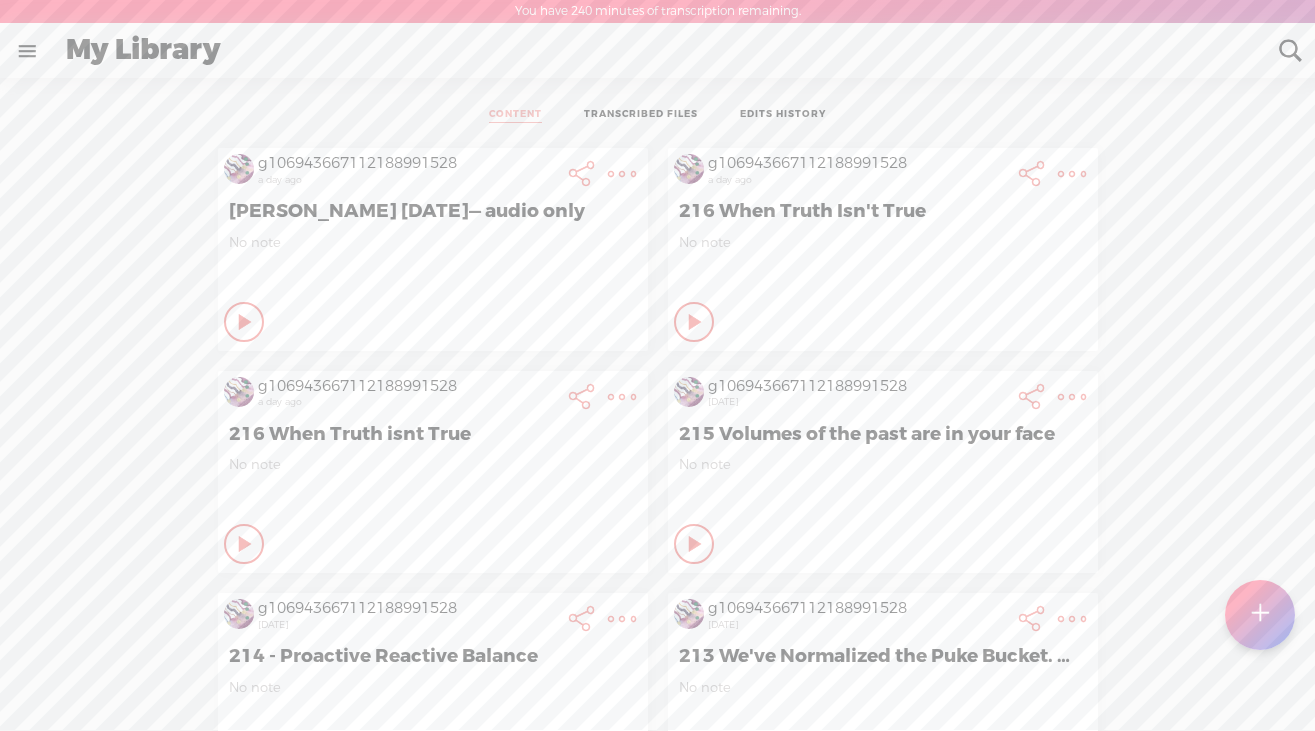 click at bounding box center [1260, 615] 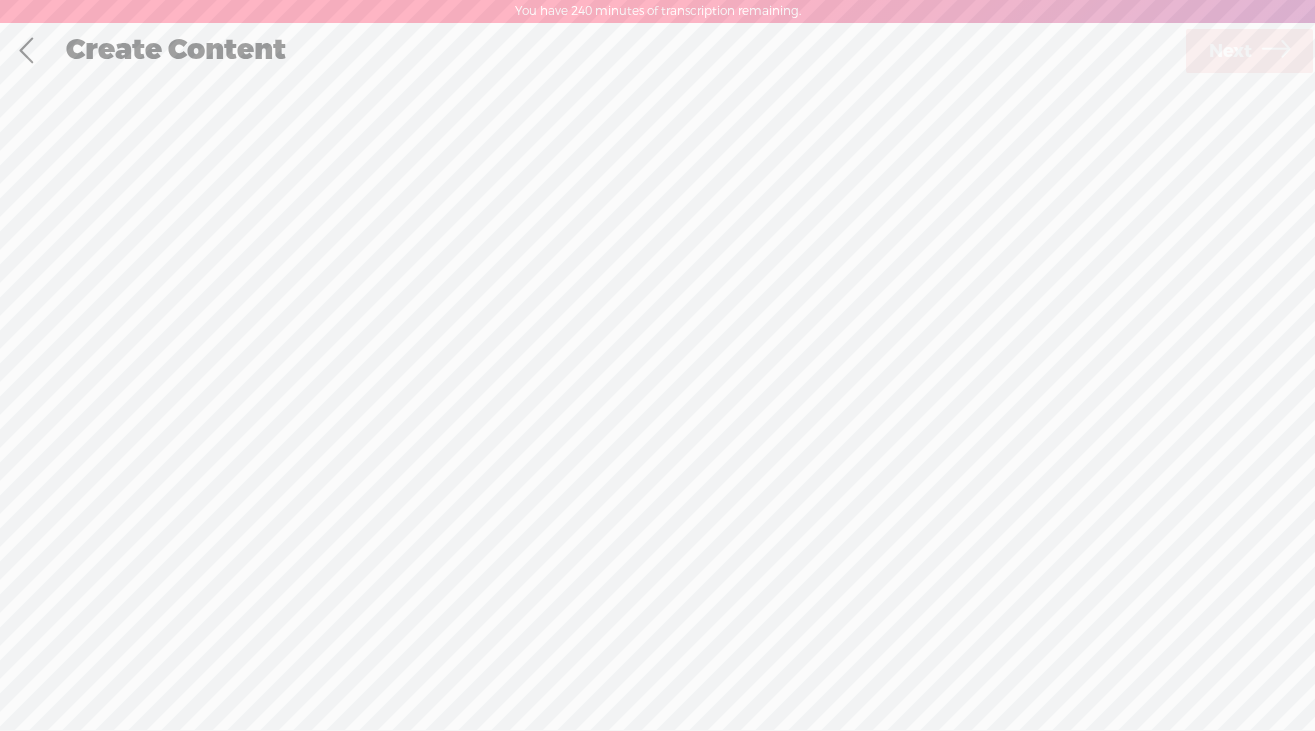 scroll, scrollTop: 1, scrollLeft: 0, axis: vertical 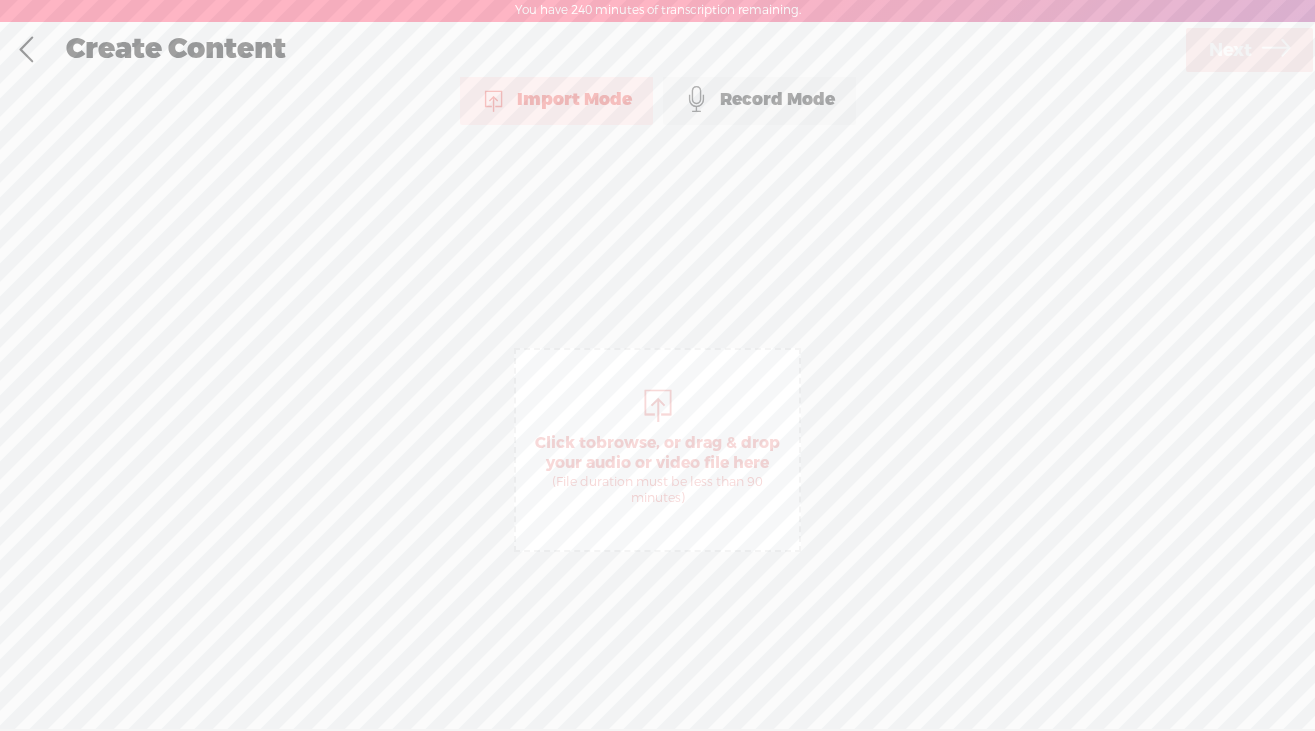 click at bounding box center [26, 50] 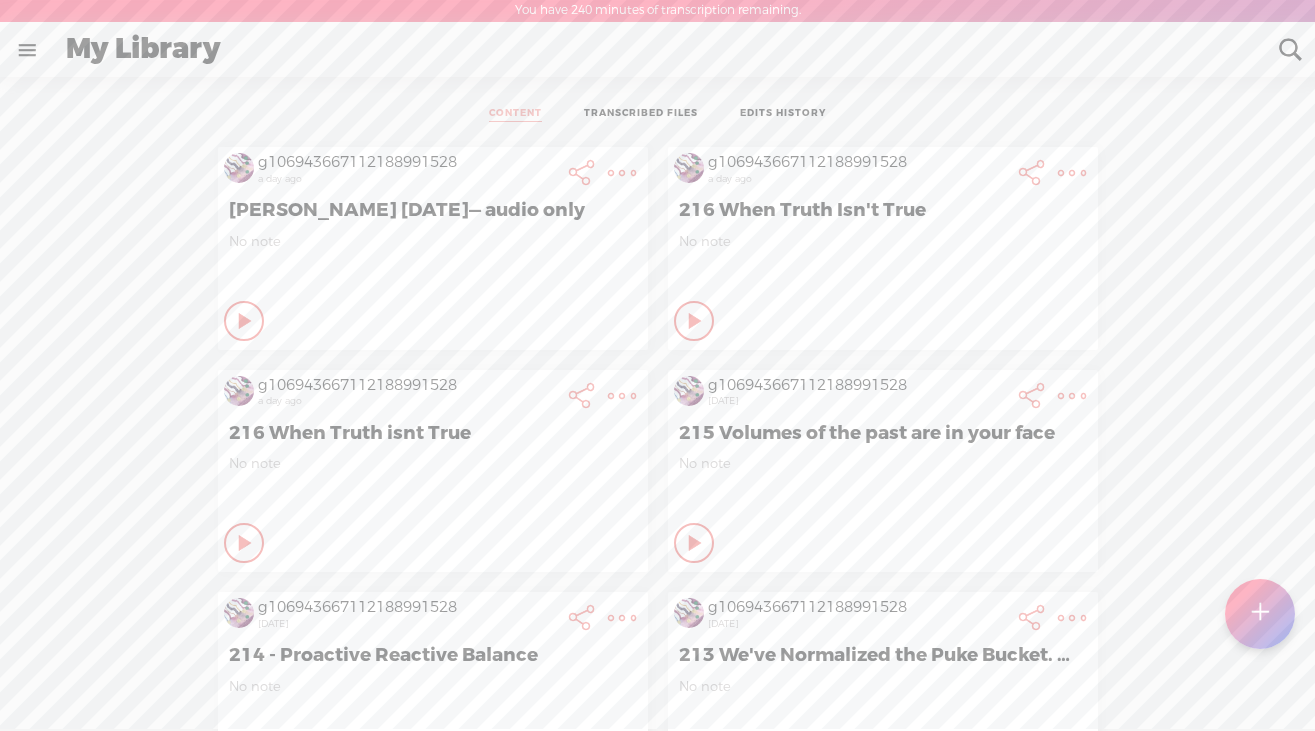 click at bounding box center [1260, 614] 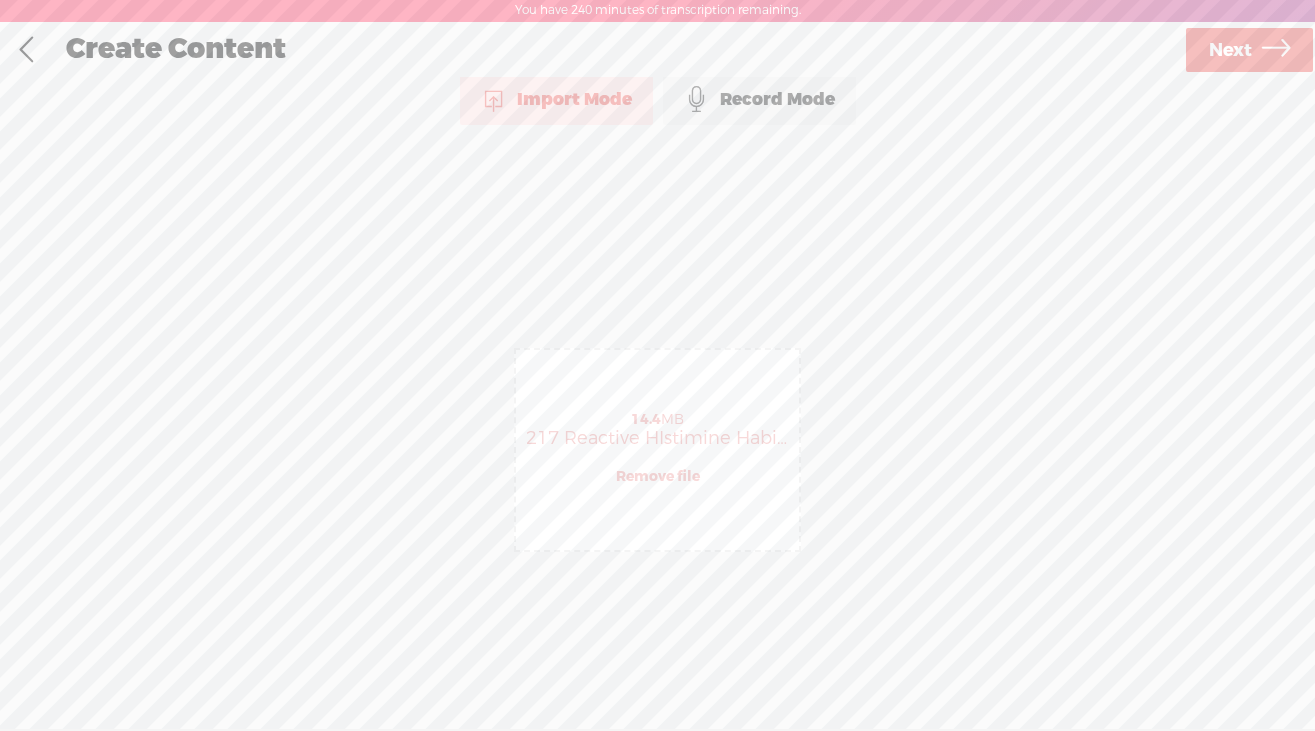 click on "Next" at bounding box center [1230, 50] 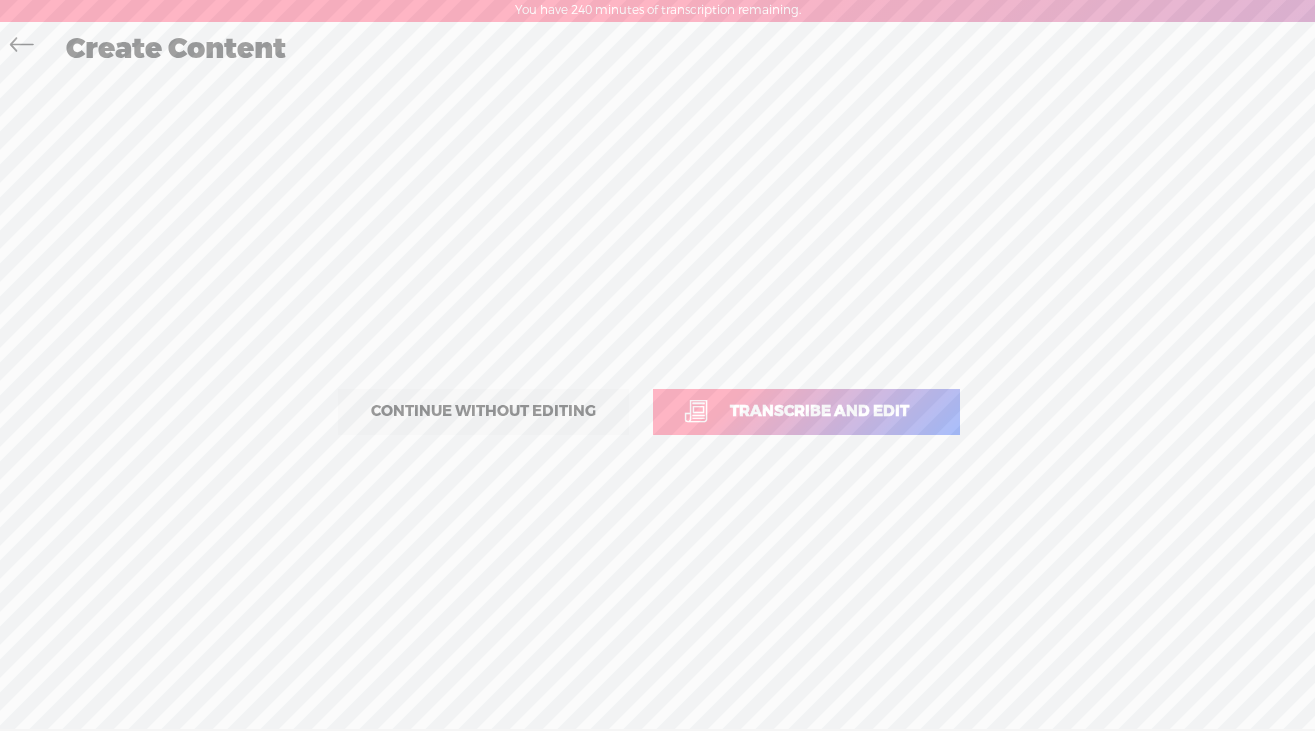 click on "Transcribe and edit" at bounding box center (819, 411) 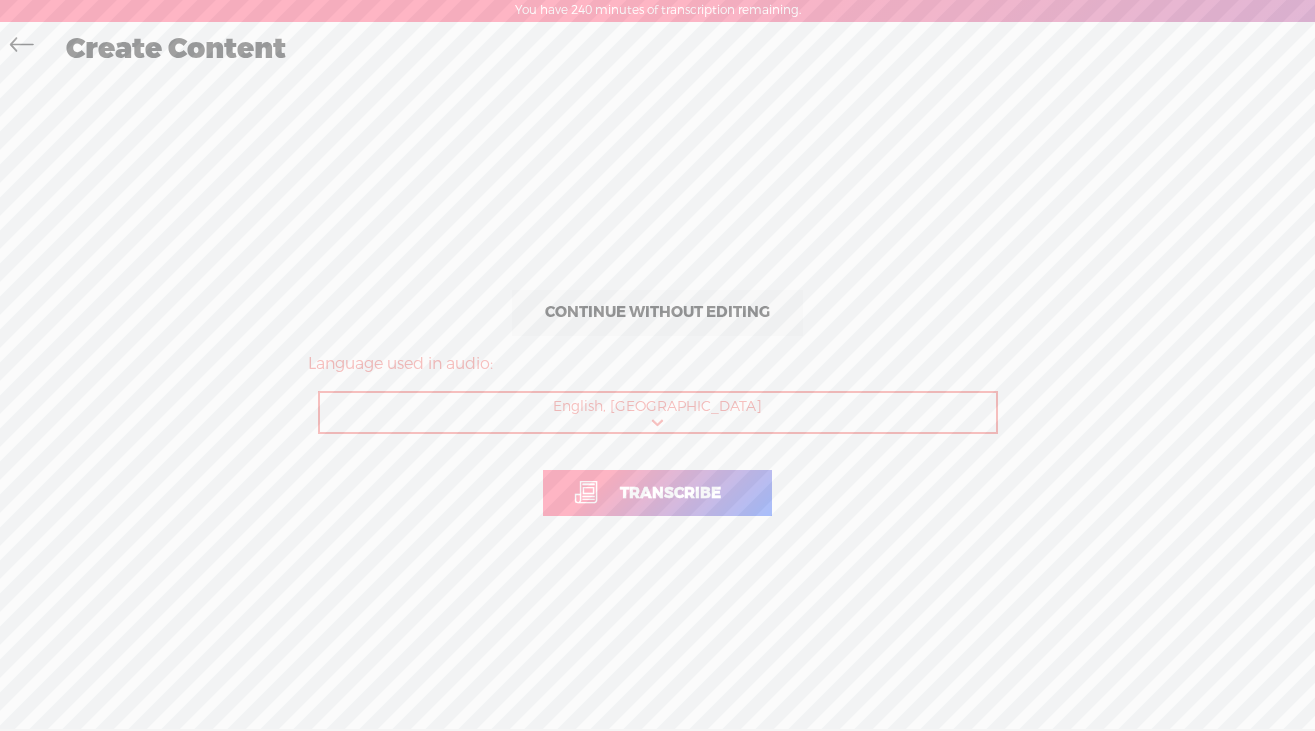 click on "Transcribe" at bounding box center [670, 493] 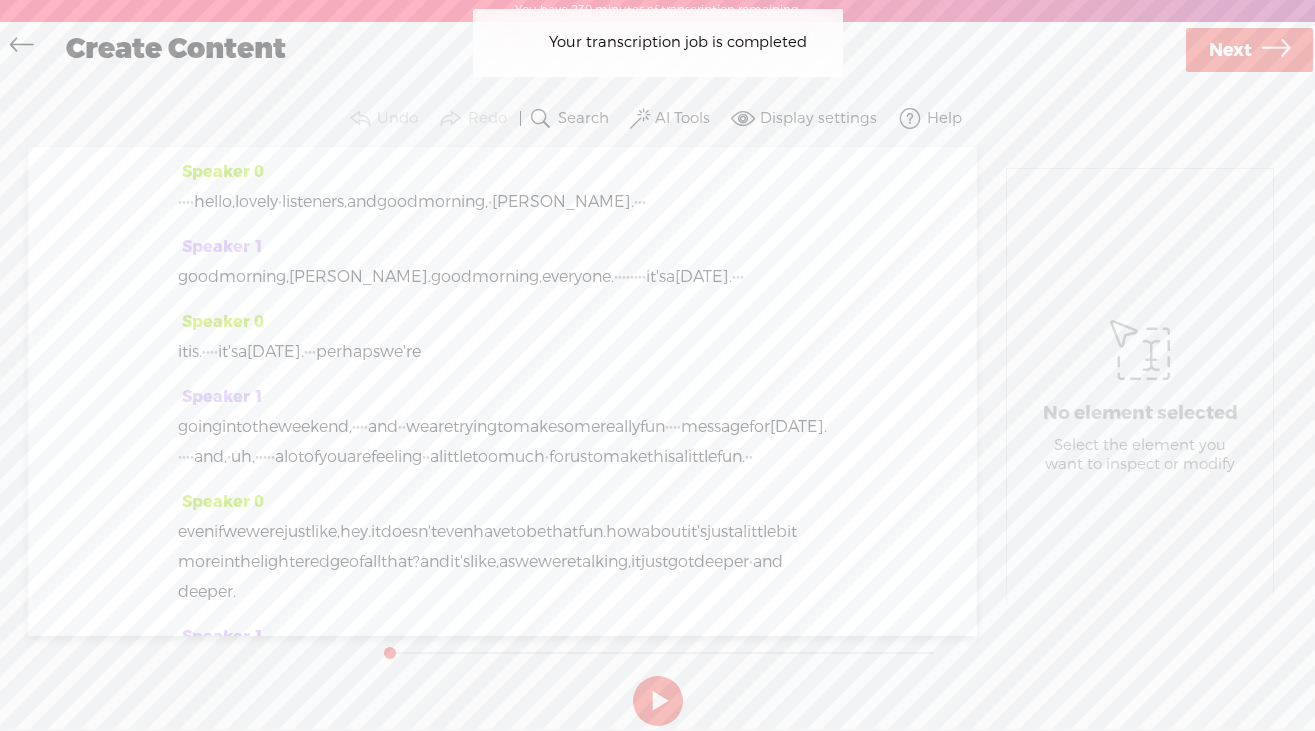 drag, startPoint x: 221, startPoint y: 200, endPoint x: 179, endPoint y: 201, distance: 42.0119 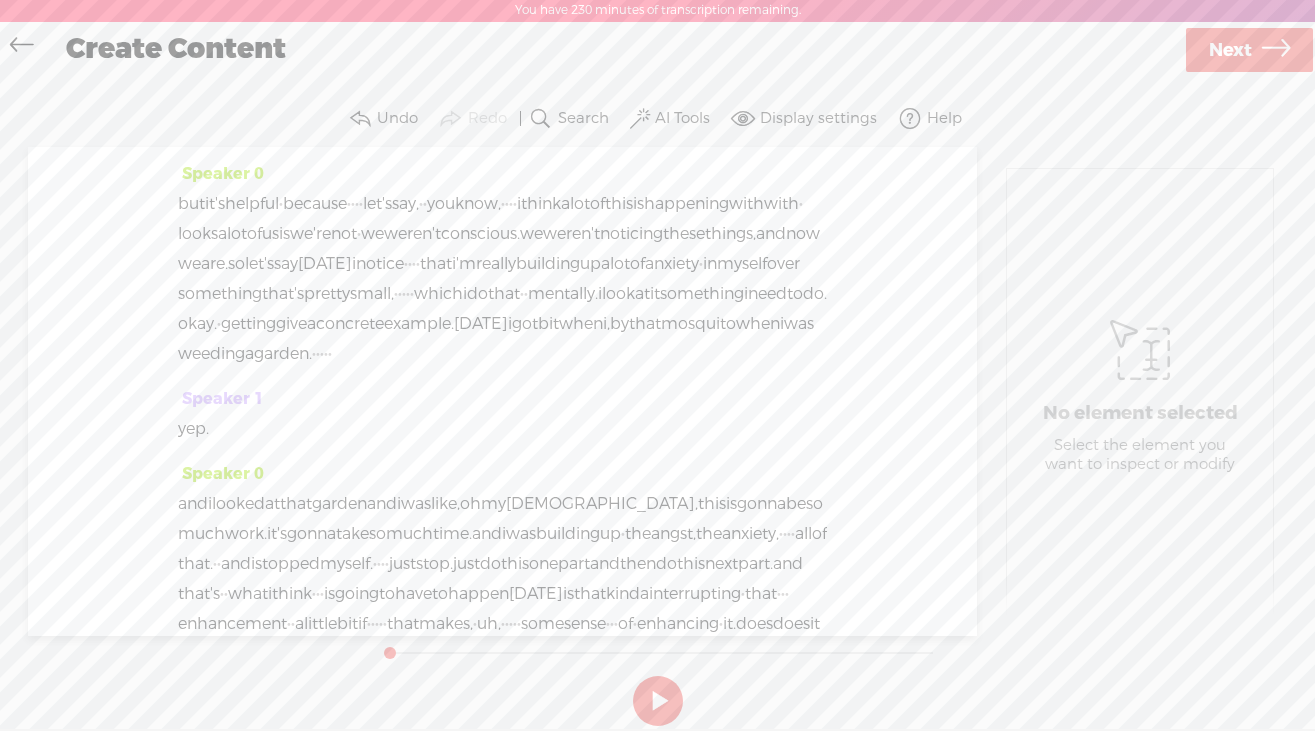 scroll, scrollTop: 1788, scrollLeft: 0, axis: vertical 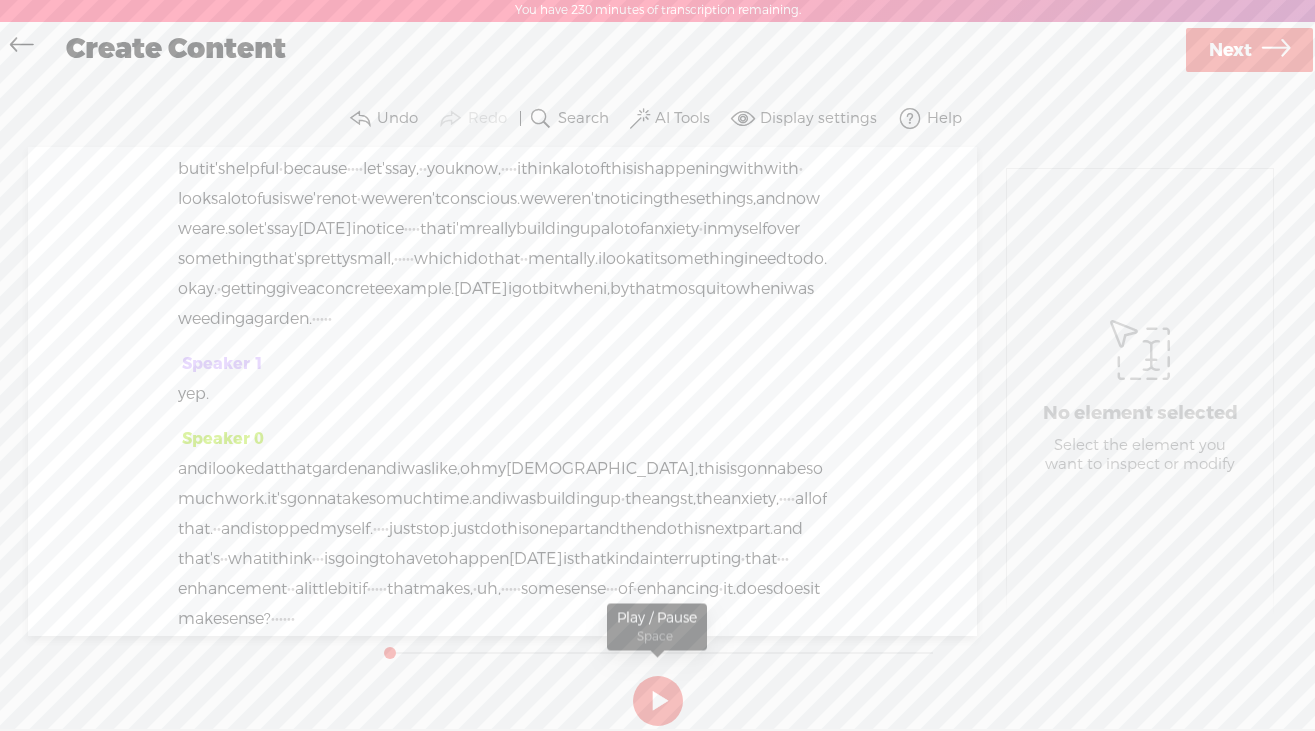 click at bounding box center [658, 701] 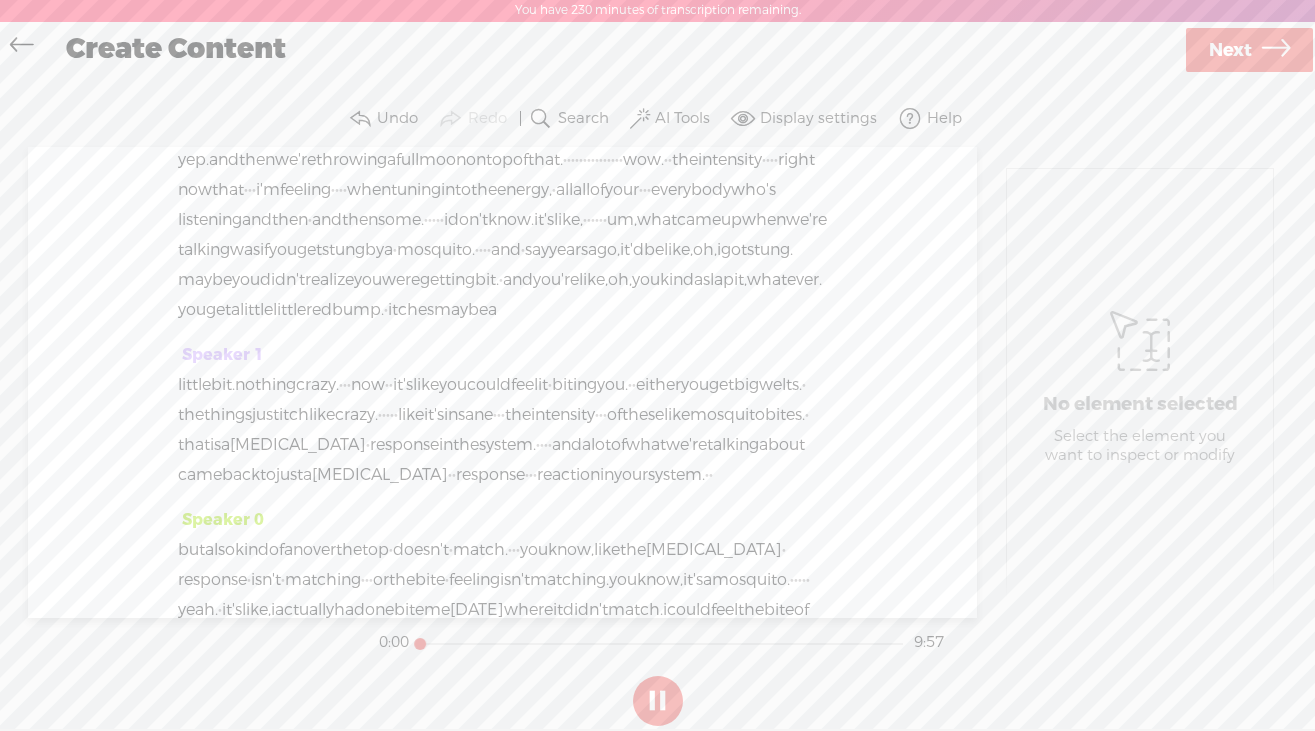 scroll, scrollTop: 255, scrollLeft: 0, axis: vertical 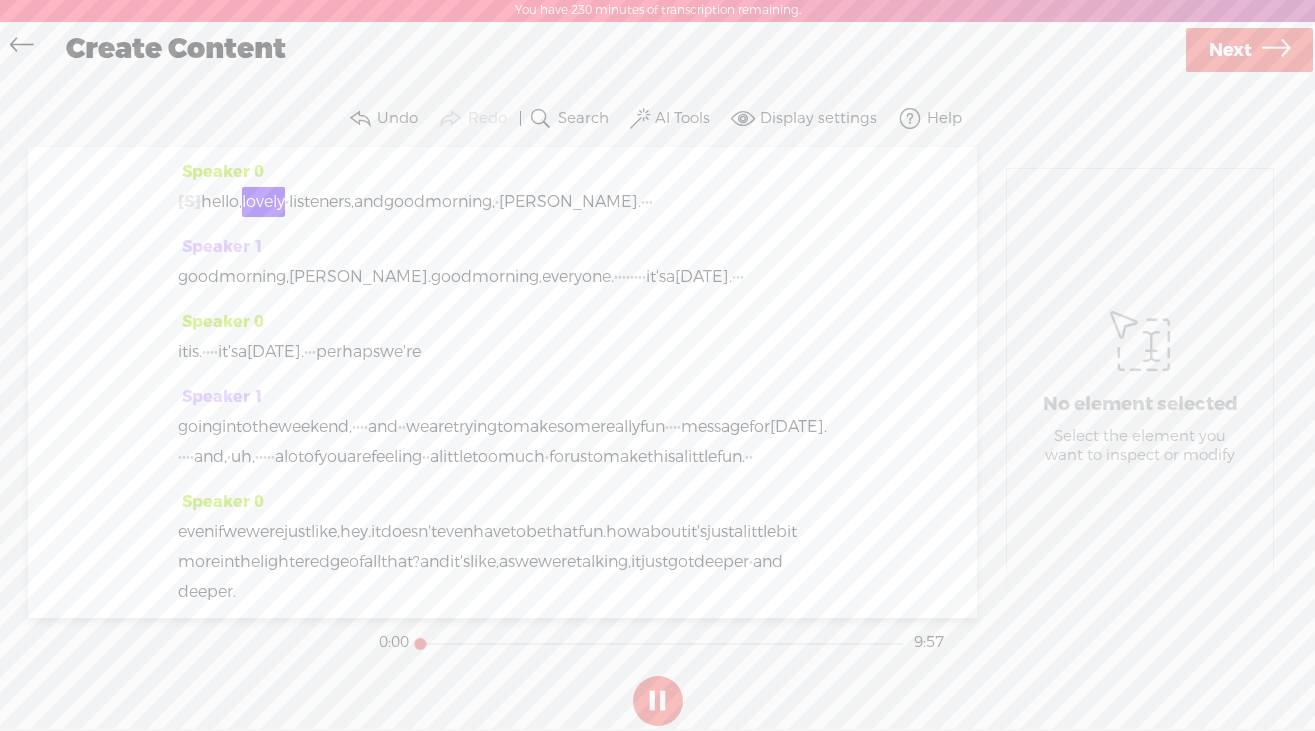 click at bounding box center (658, 701) 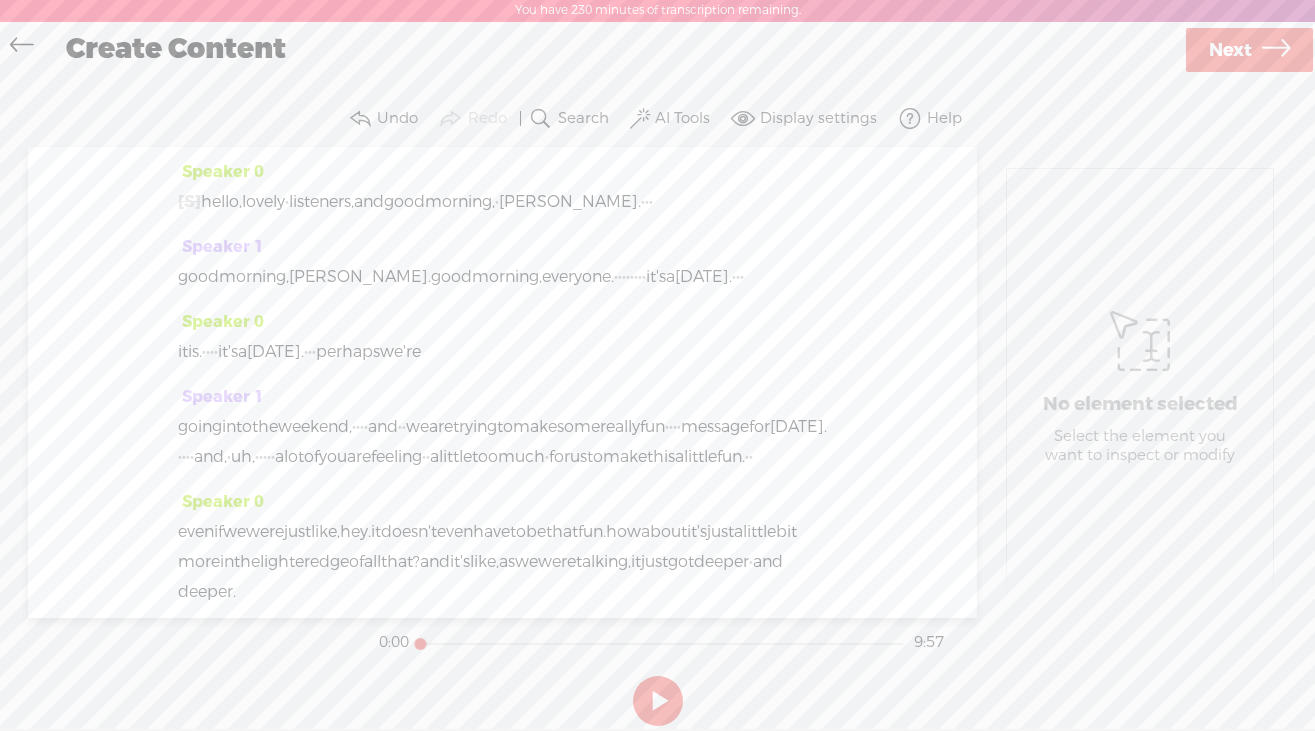 click at bounding box center (658, 701) 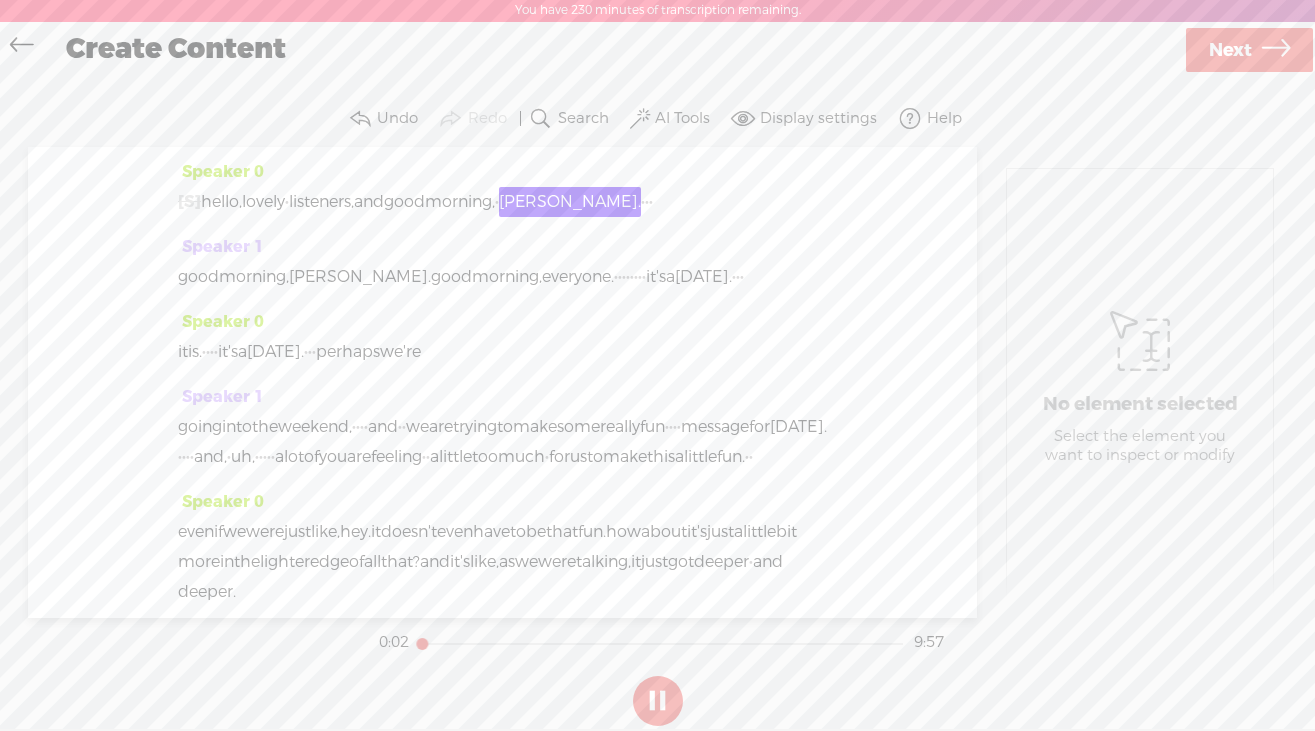 click at bounding box center [658, 701] 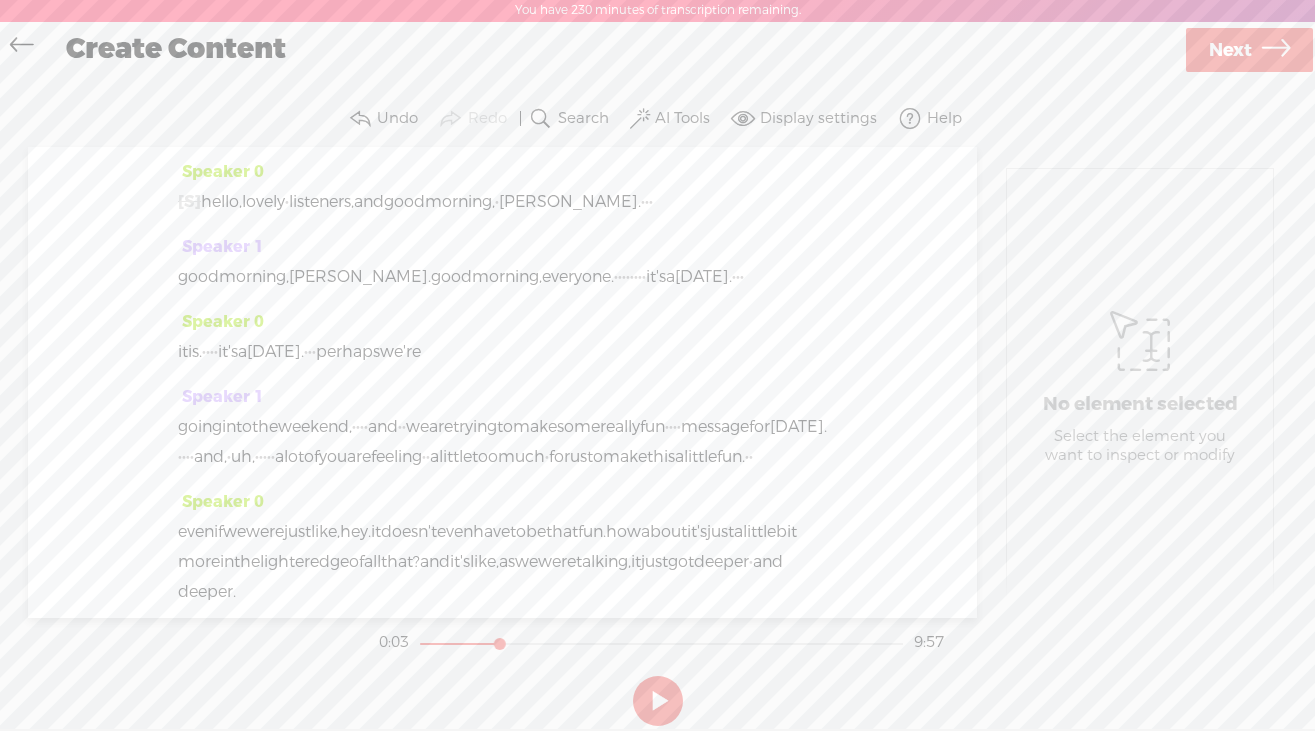 drag, startPoint x: 422, startPoint y: 645, endPoint x: 509, endPoint y: 644, distance: 87.005745 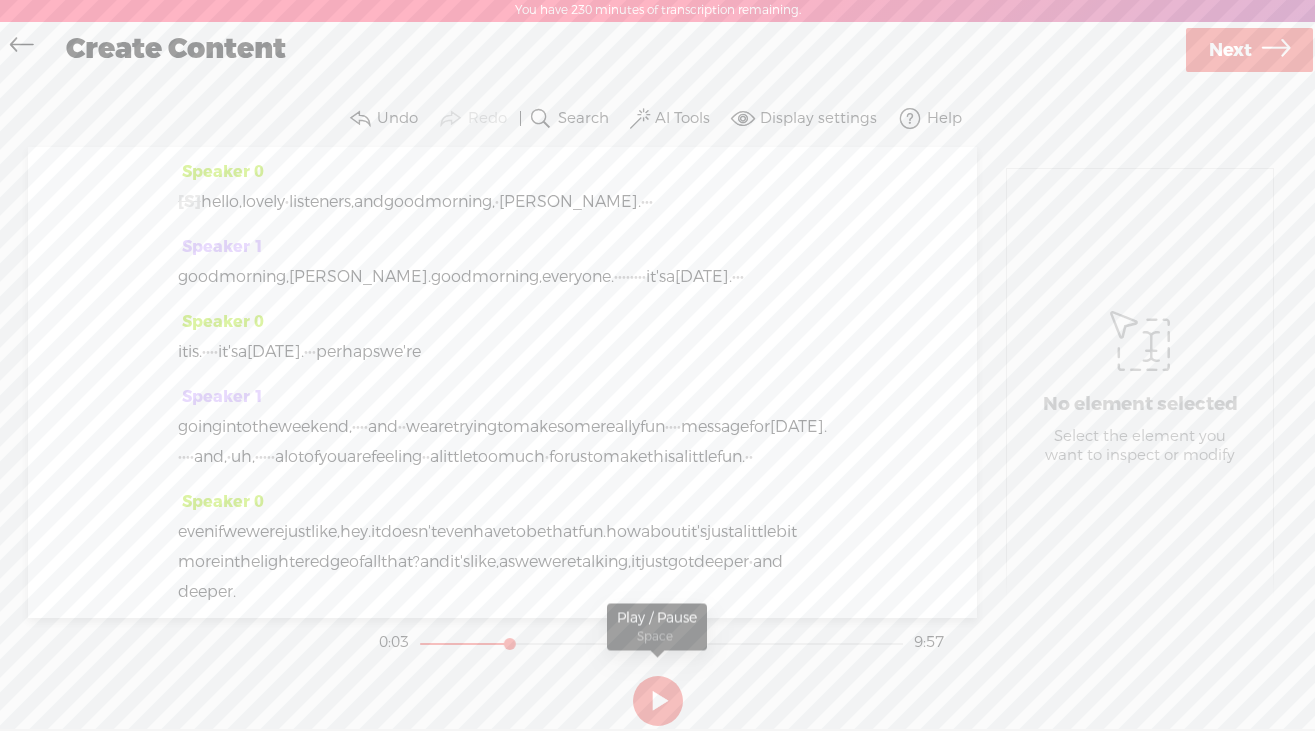 click at bounding box center (658, 701) 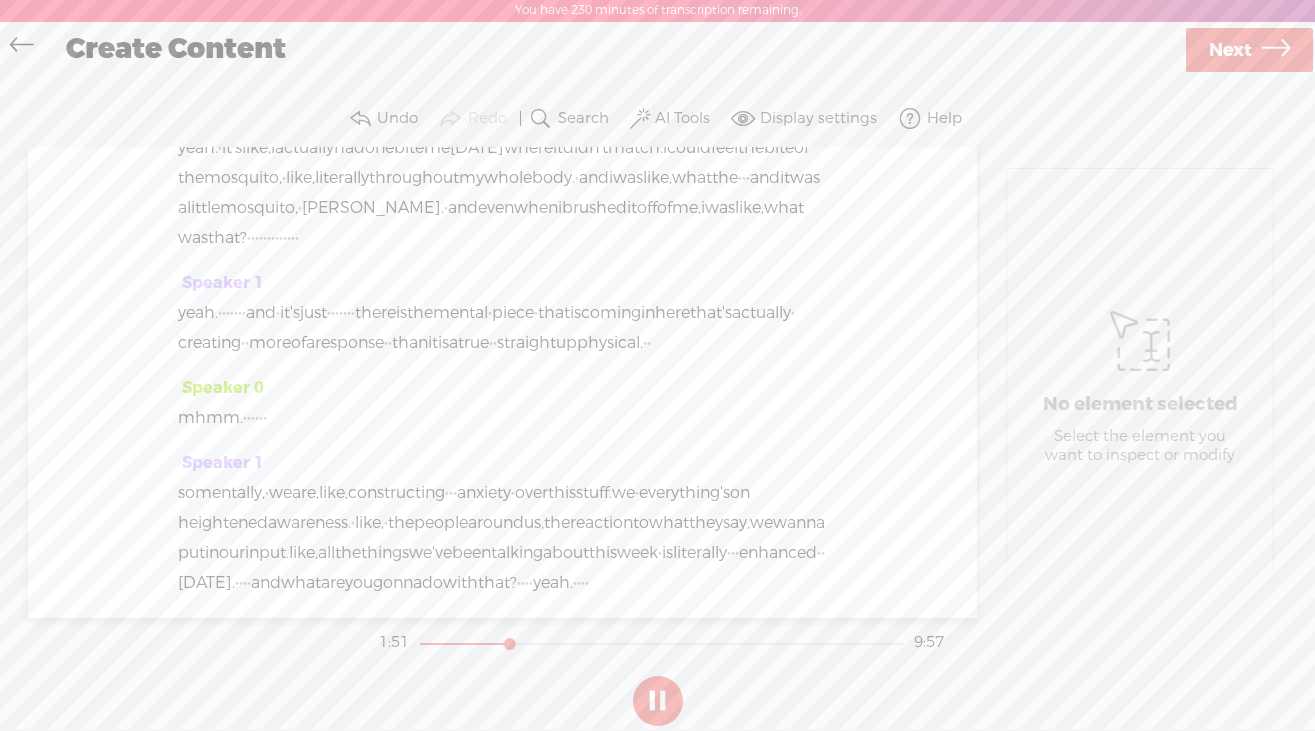 scroll, scrollTop: 1165, scrollLeft: 0, axis: vertical 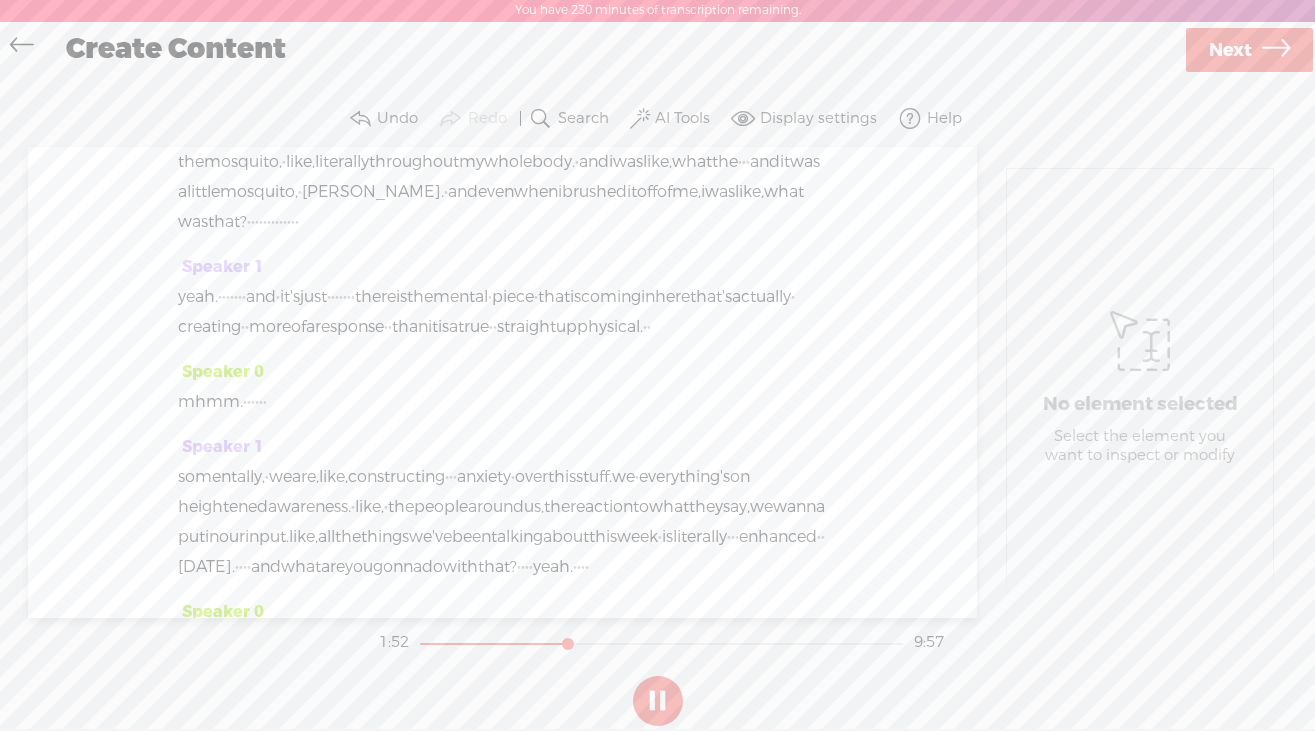 drag, startPoint x: 507, startPoint y: 638, endPoint x: 566, endPoint y: 640, distance: 59.03389 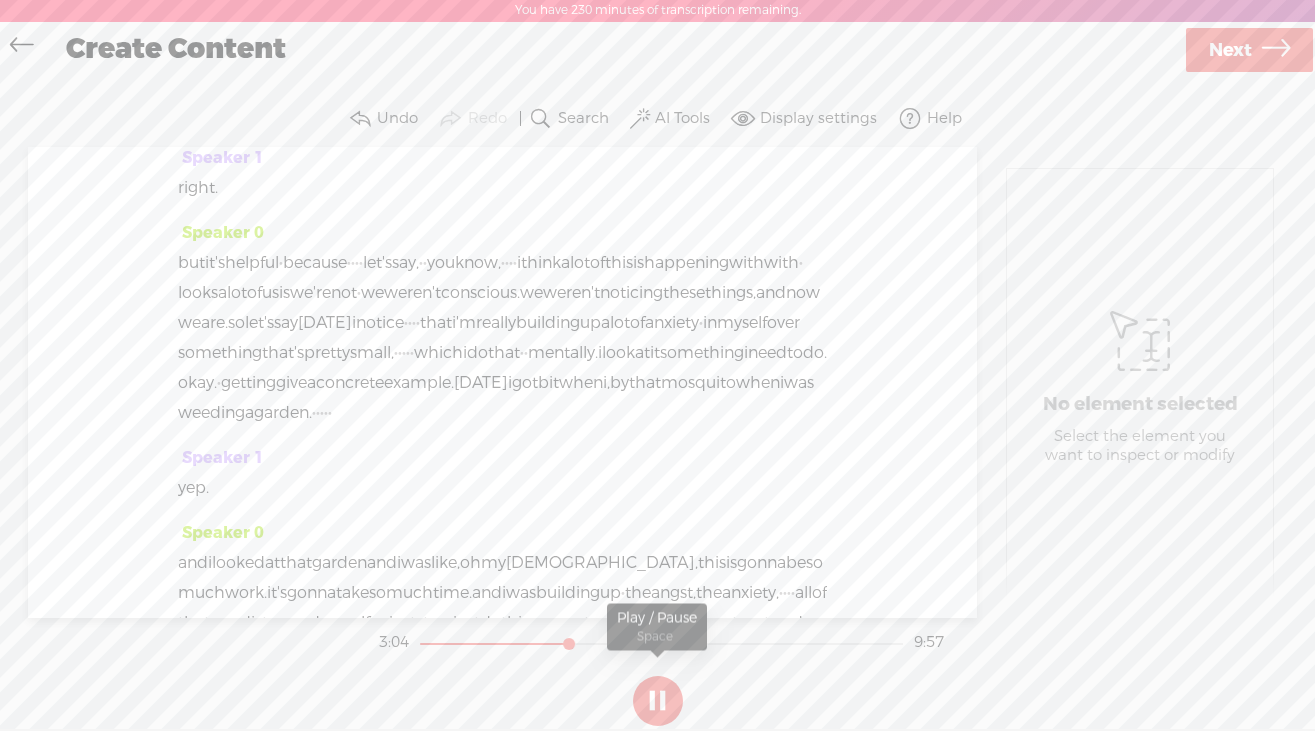 scroll, scrollTop: 1825, scrollLeft: 0, axis: vertical 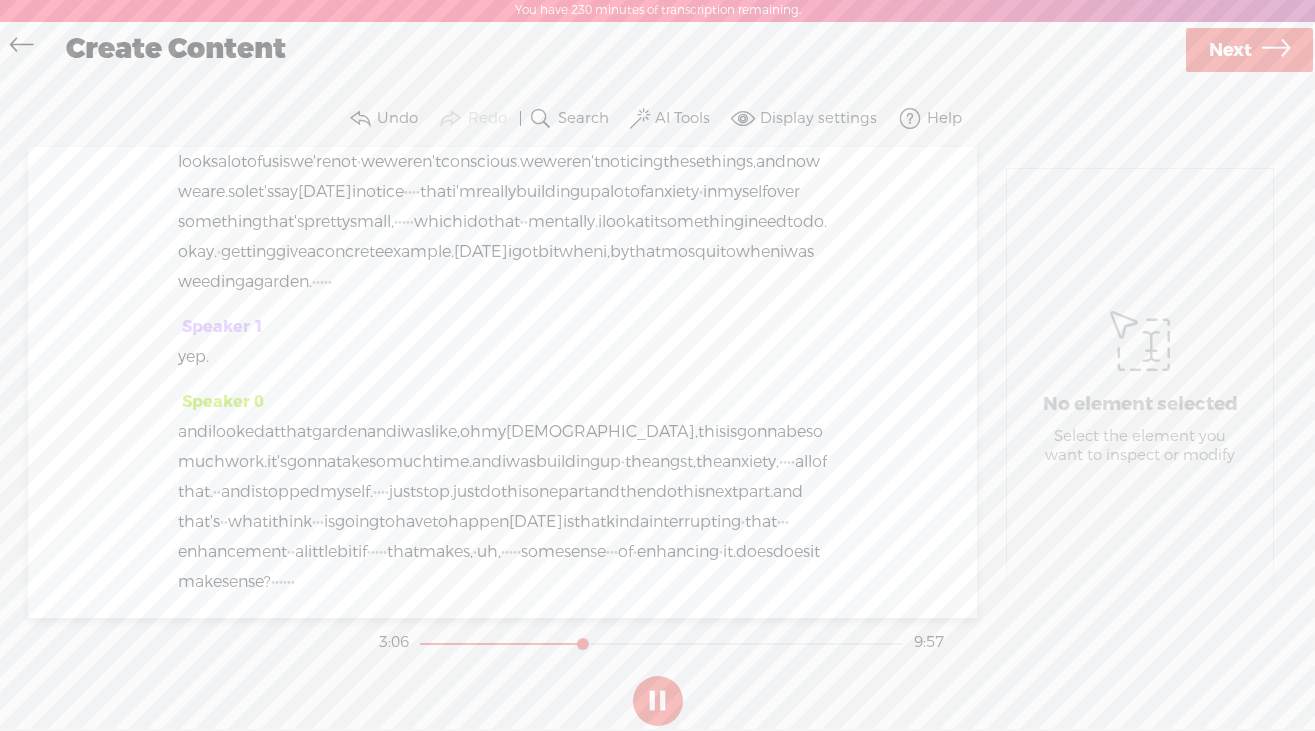 drag, startPoint x: 568, startPoint y: 643, endPoint x: 597, endPoint y: 643, distance: 29 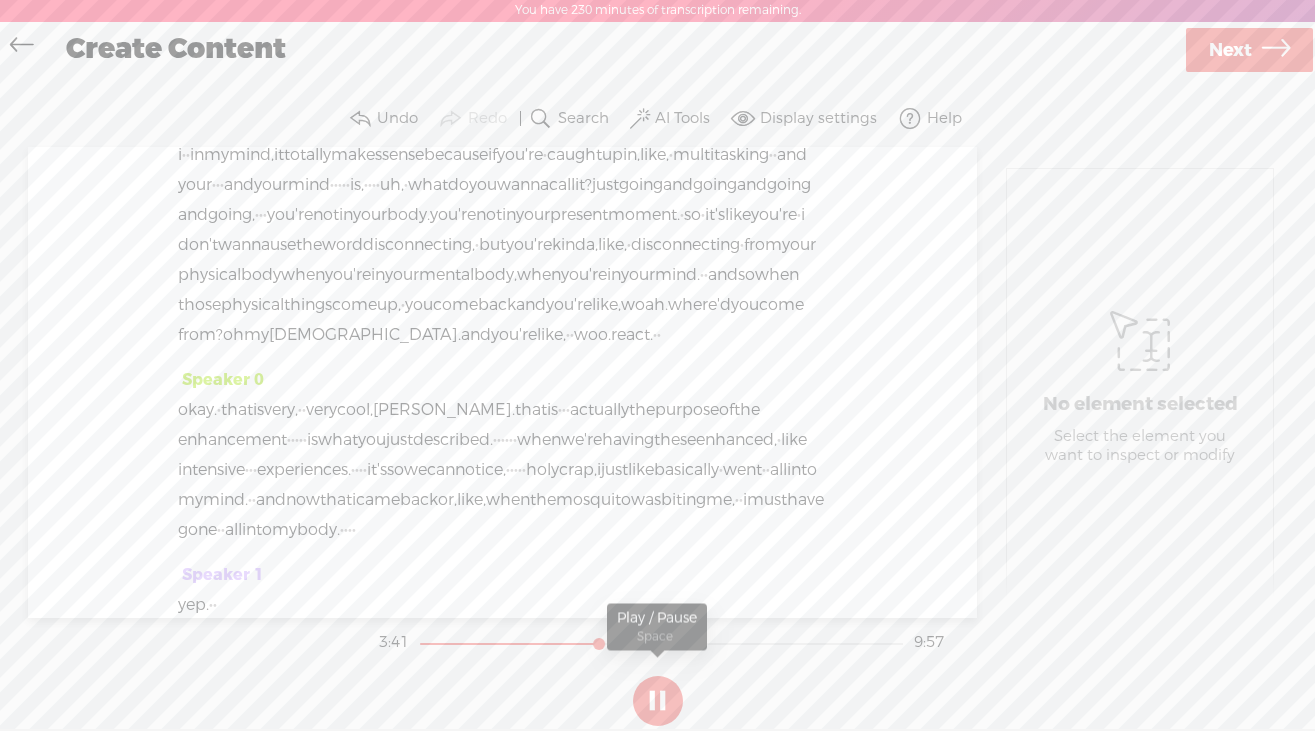 scroll, scrollTop: 2335, scrollLeft: 0, axis: vertical 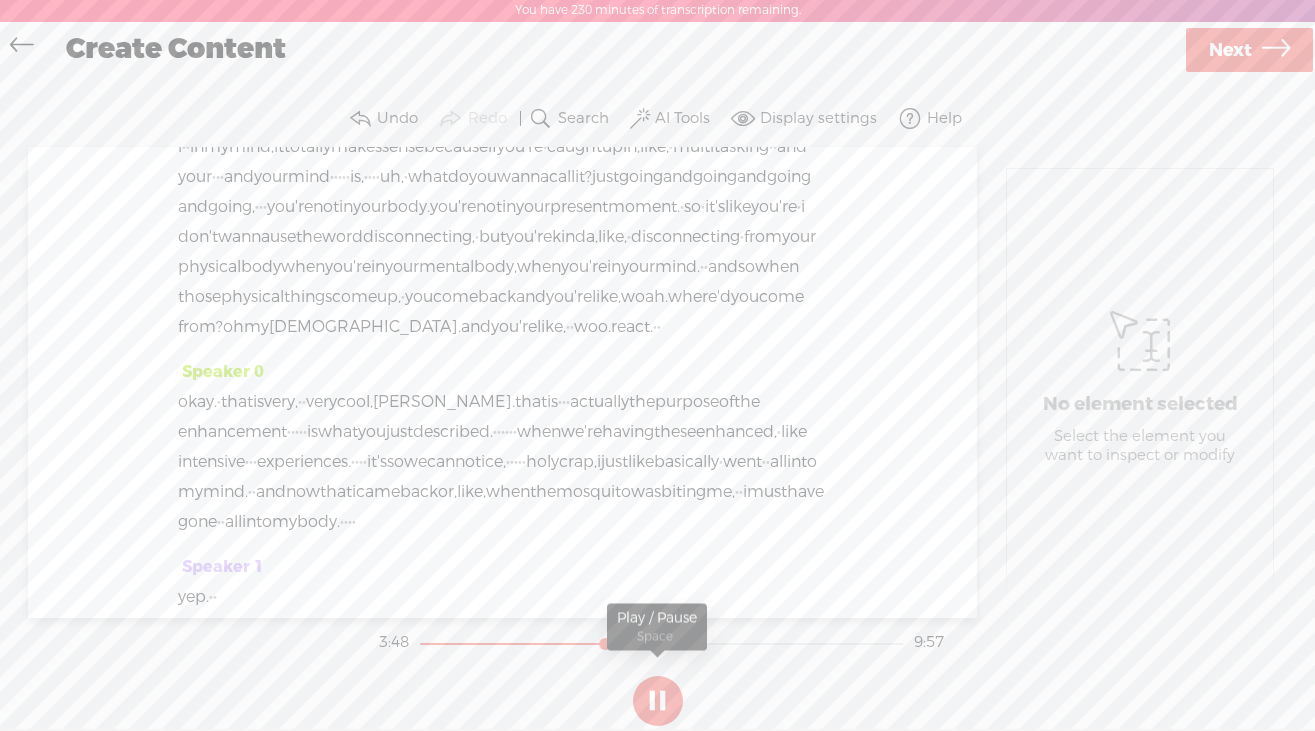 click at bounding box center [658, 701] 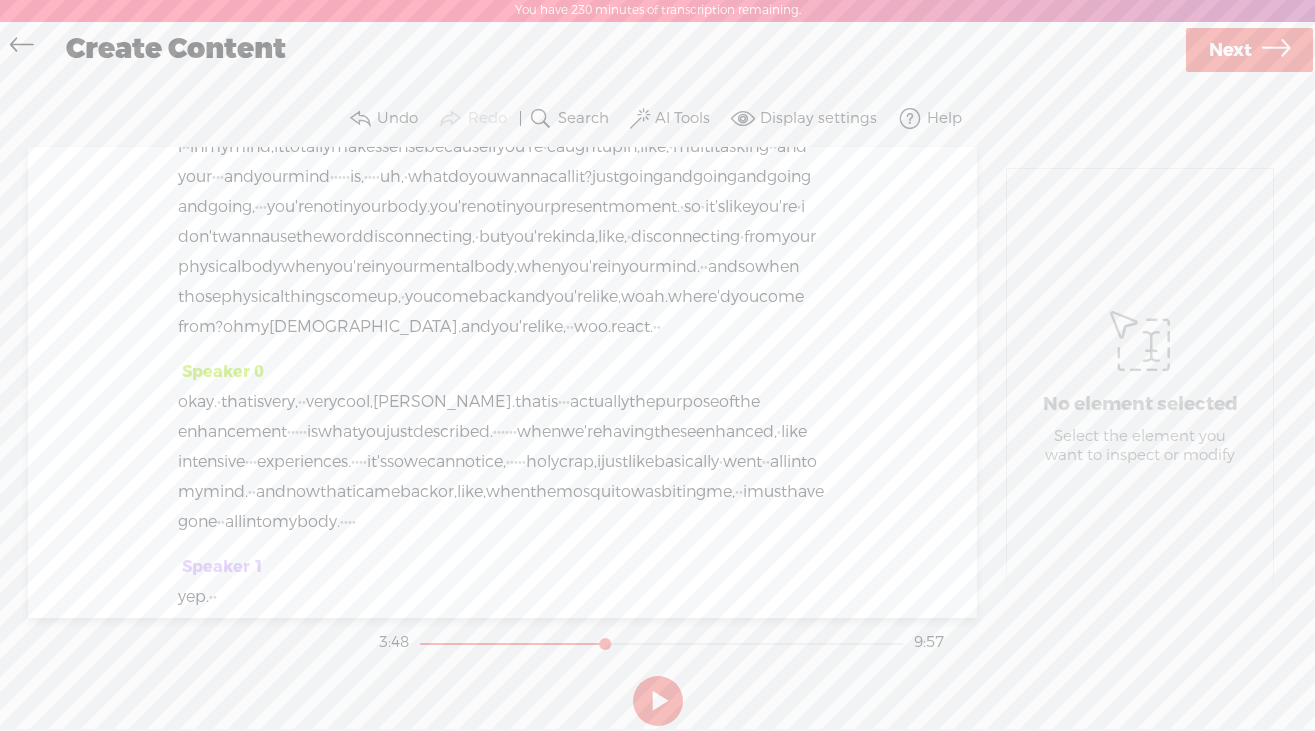 click on "make" at bounding box center (200, 72) 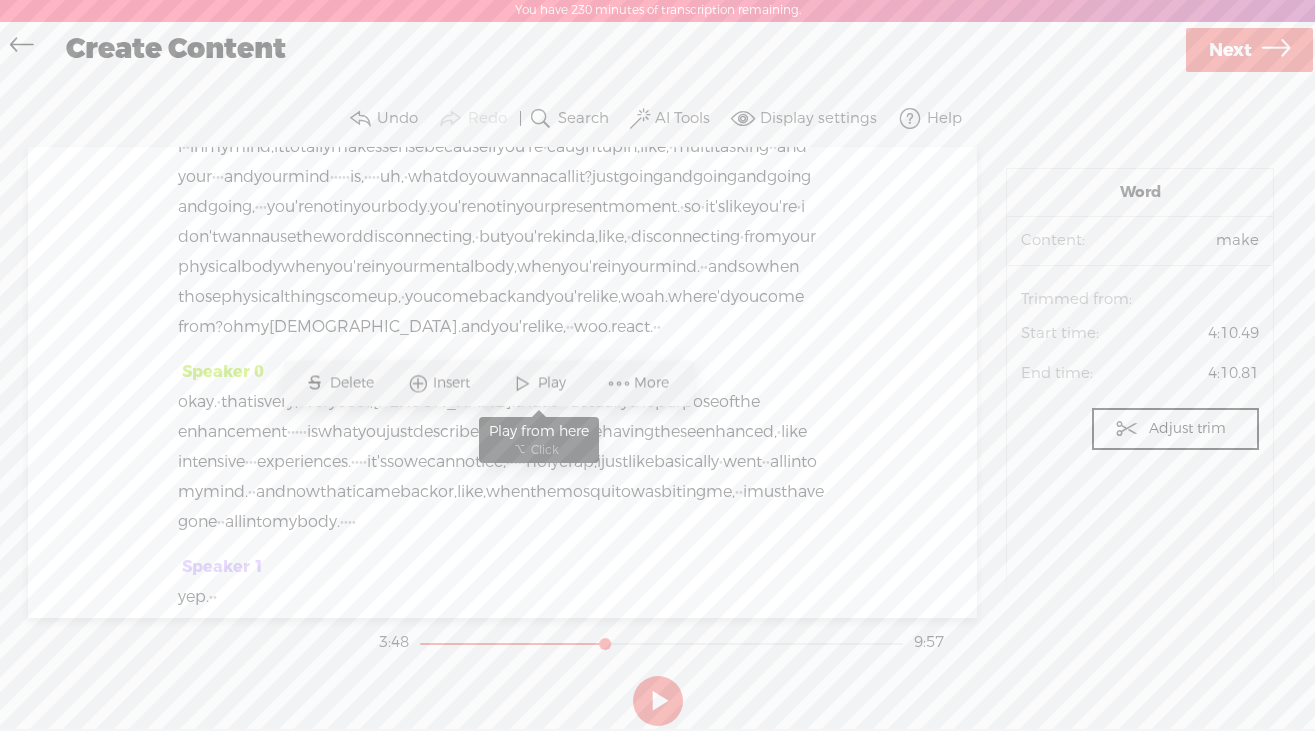 click on "Play" at bounding box center (554, 383) 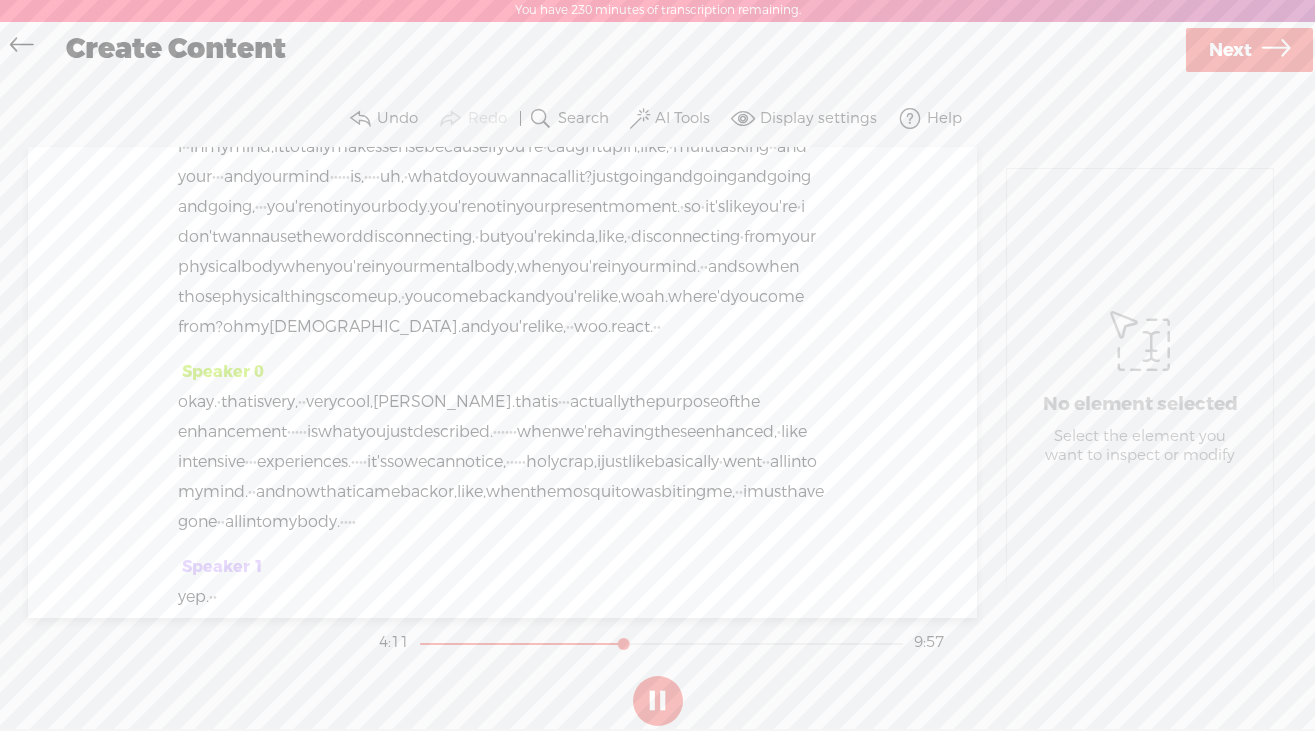 click at bounding box center (658, 701) 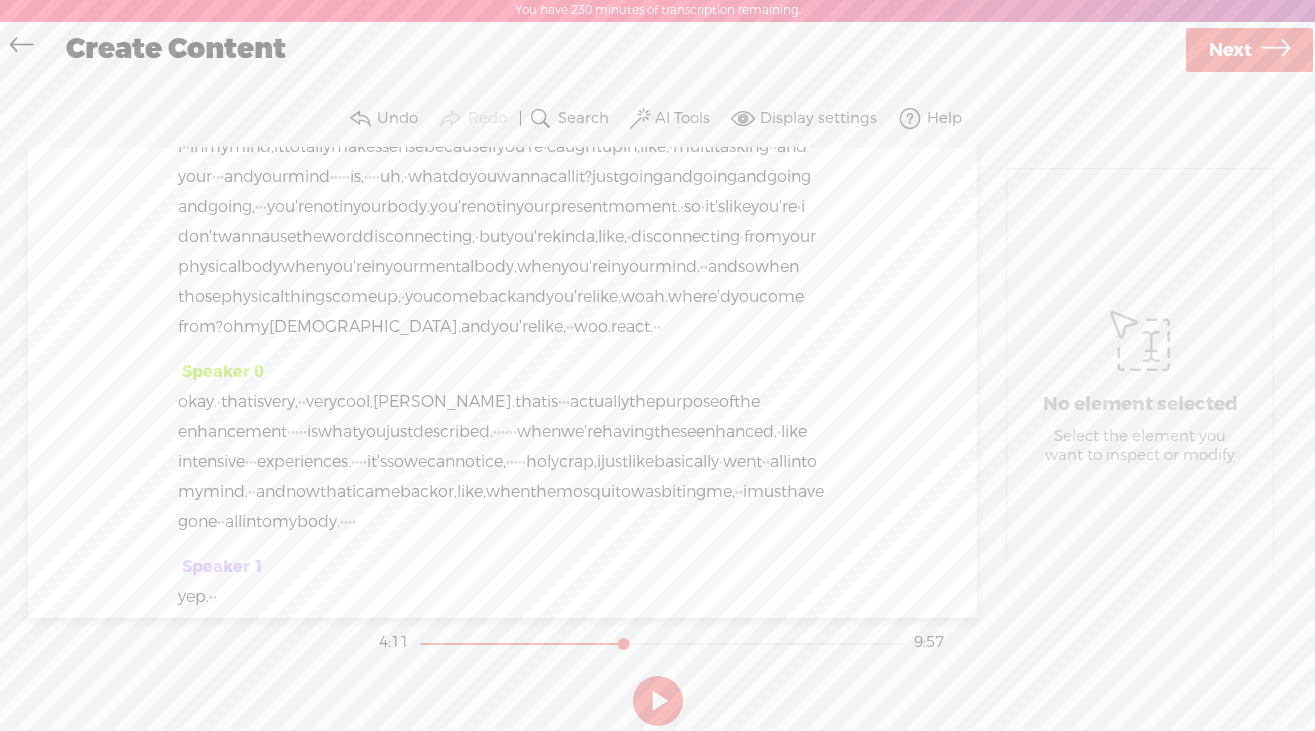 click at bounding box center [658, 701] 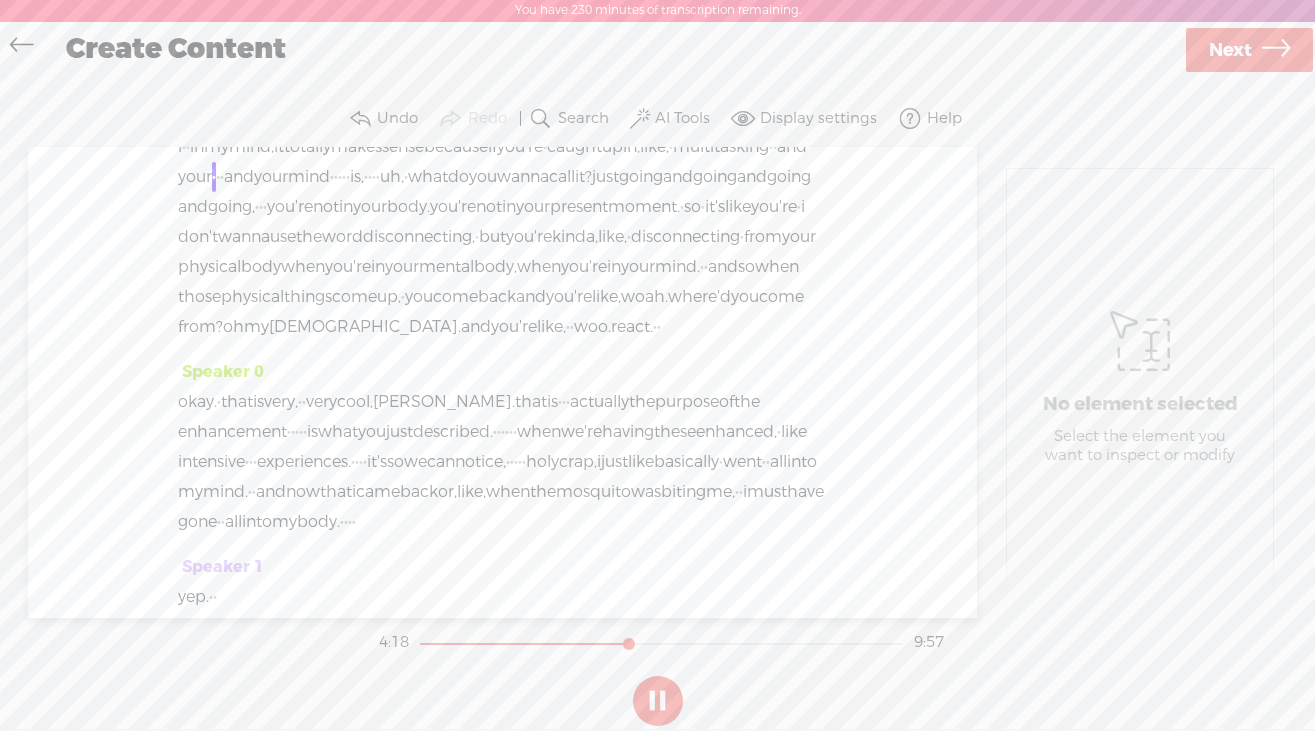 click at bounding box center [658, 701] 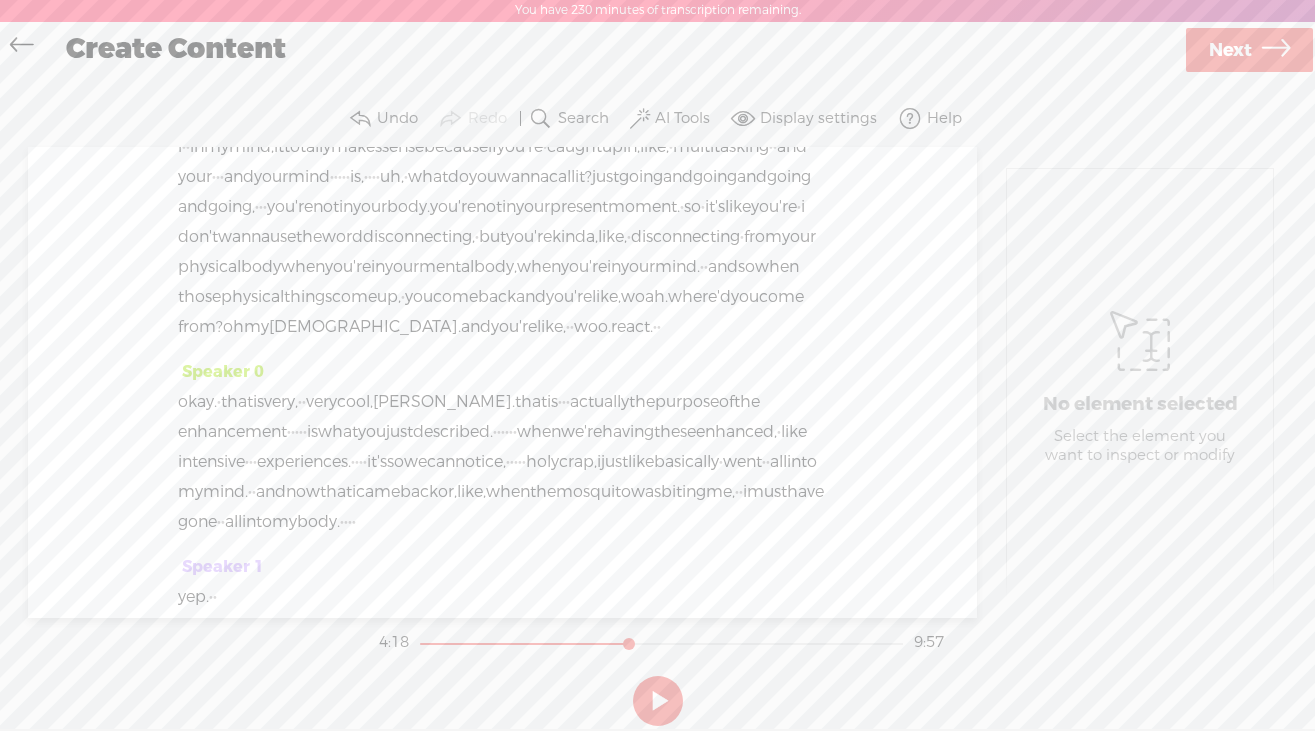 drag, startPoint x: 215, startPoint y: 533, endPoint x: 359, endPoint y: 541, distance: 144.22205 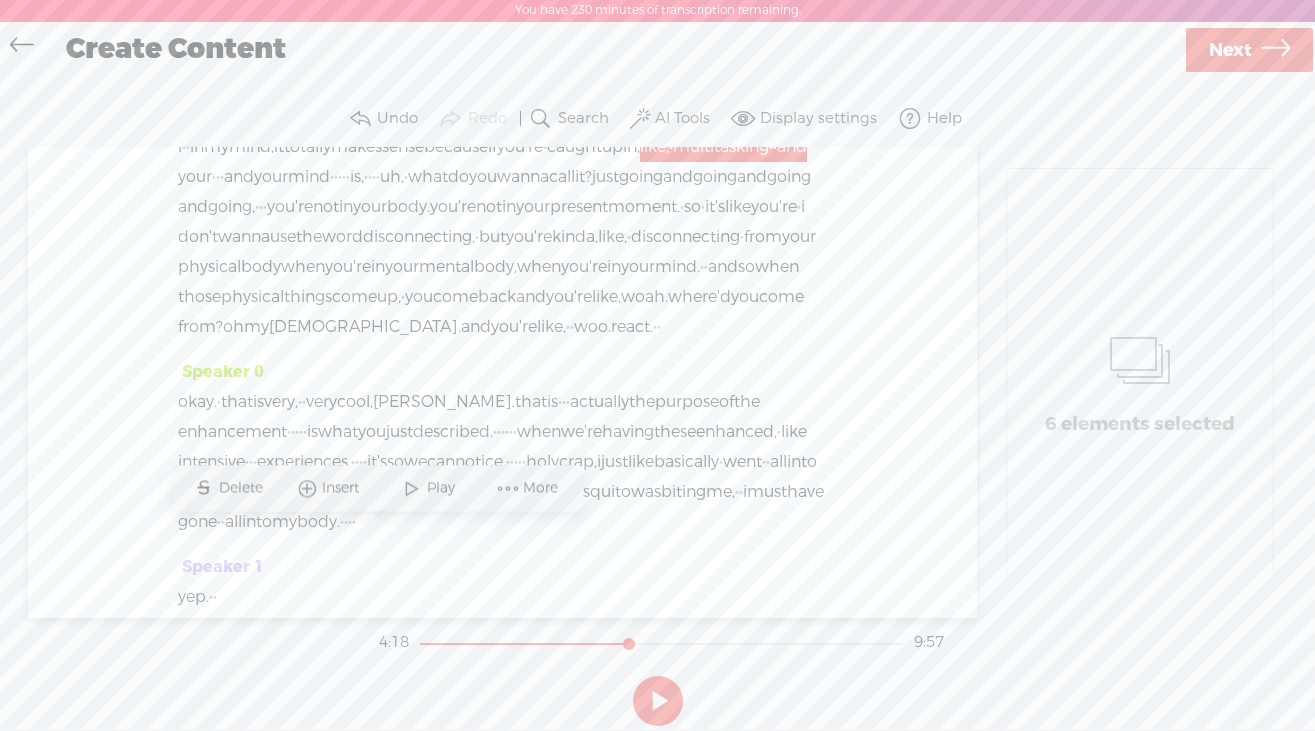 click on "and" at bounding box center (792, 147) 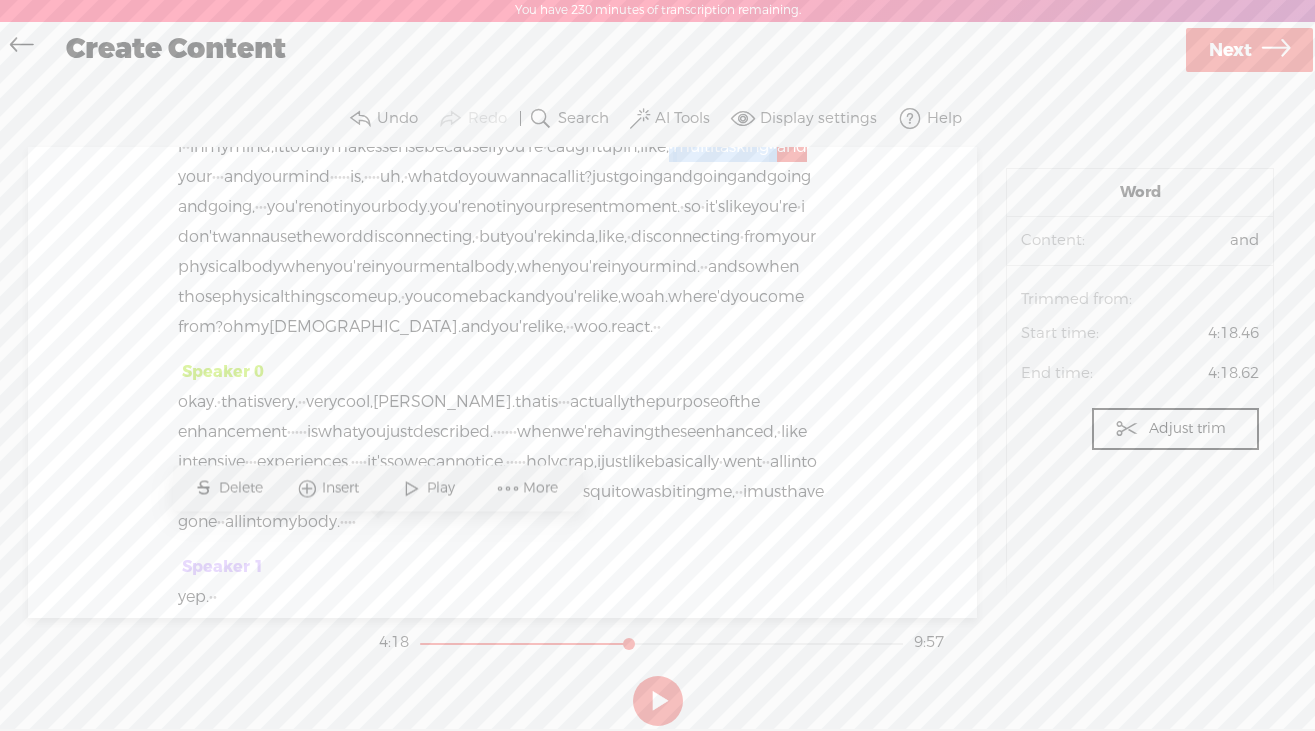 drag, startPoint x: 351, startPoint y: 538, endPoint x: 217, endPoint y: 542, distance: 134.0597 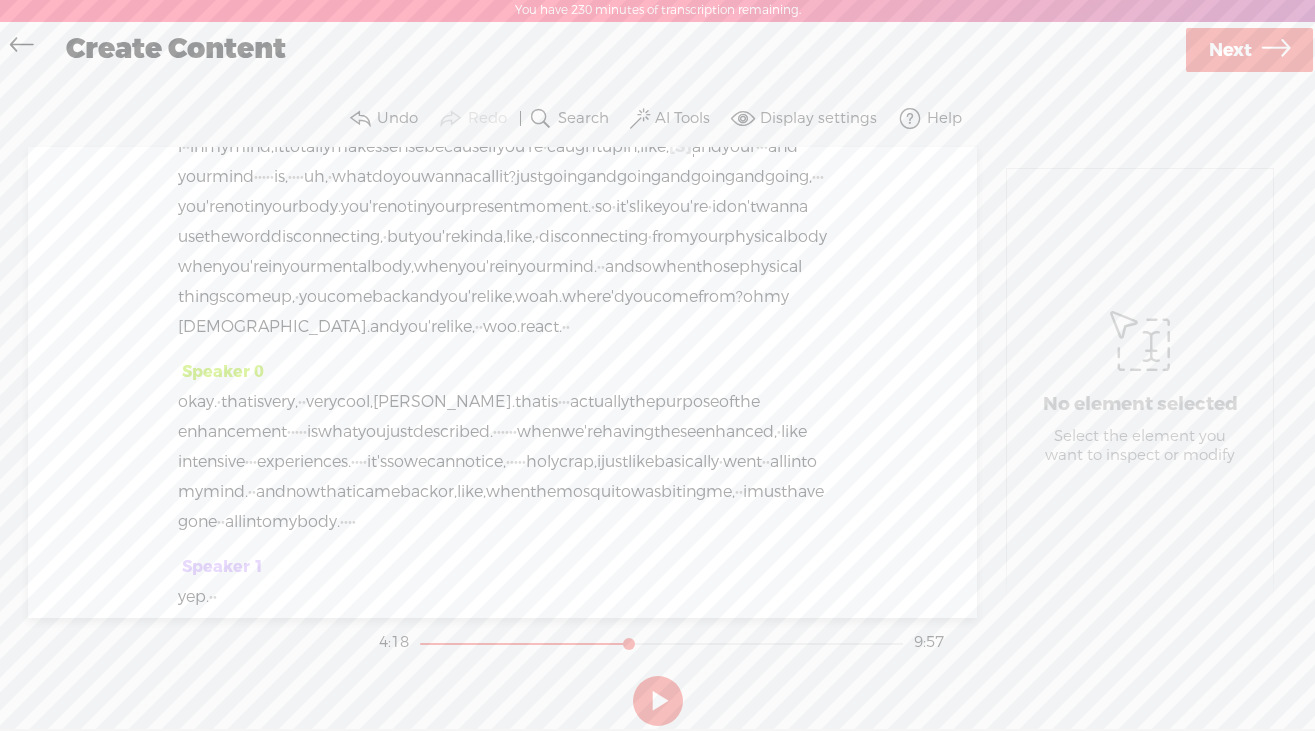click on "up" at bounding box center [612, 147] 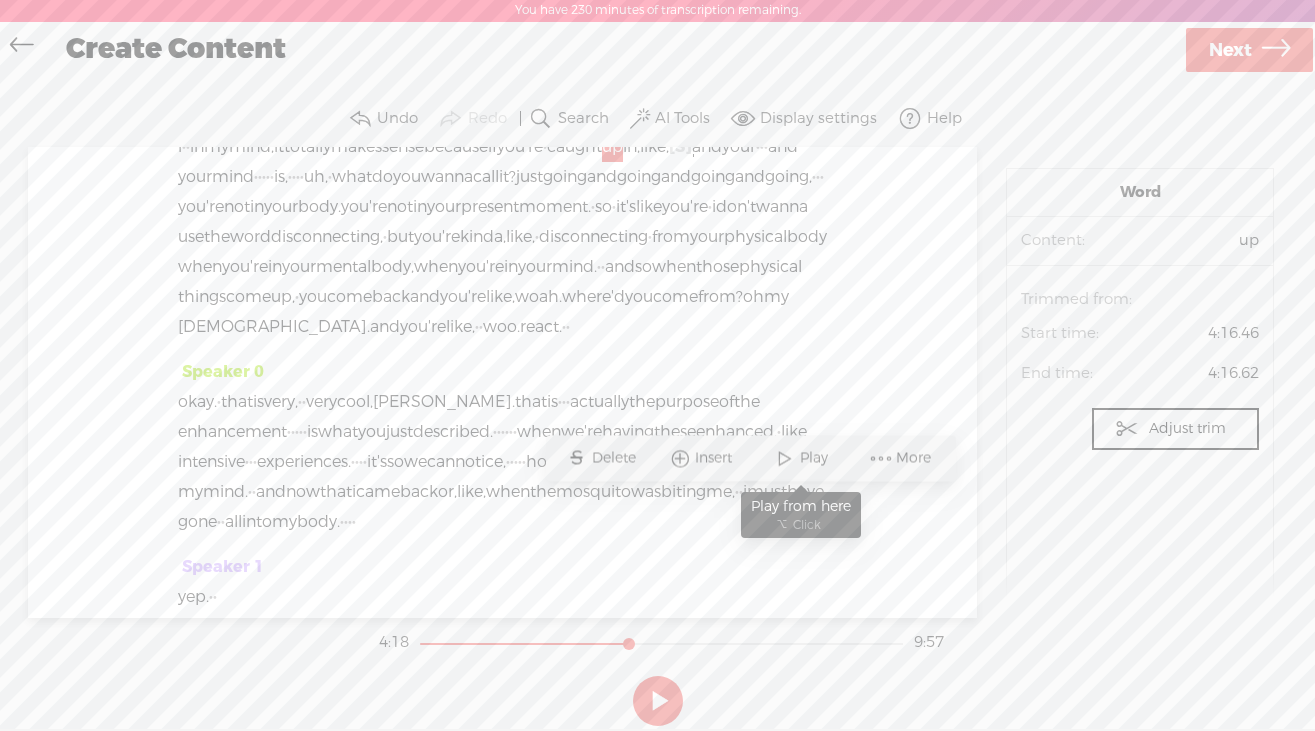 click at bounding box center [785, 458] 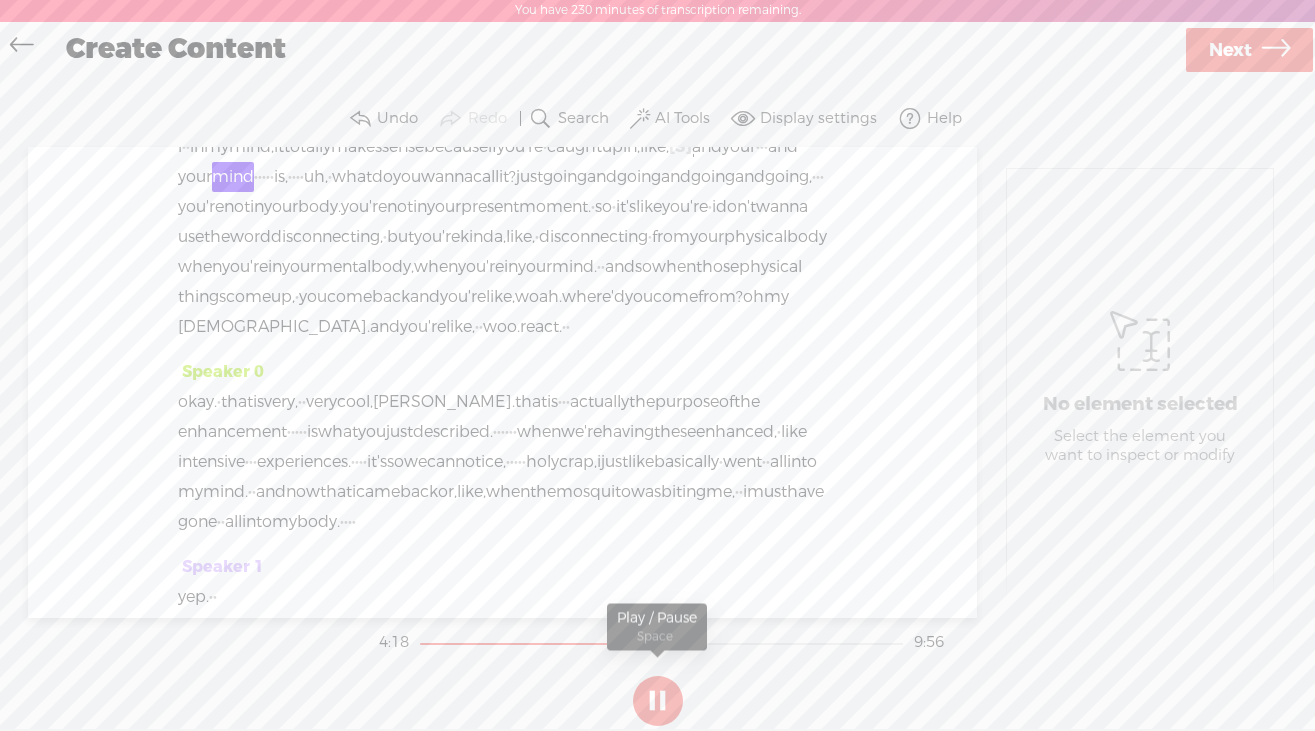 click at bounding box center [658, 701] 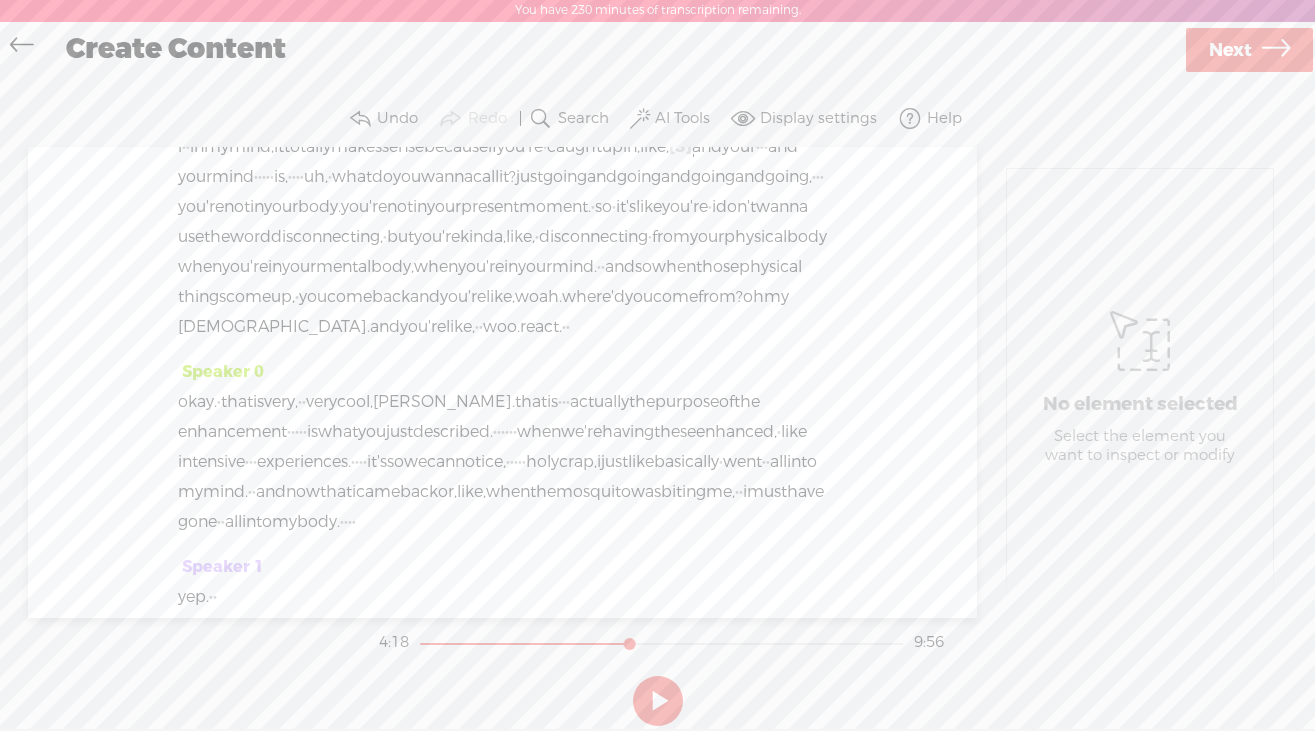click on "[S]" at bounding box center (680, 146) 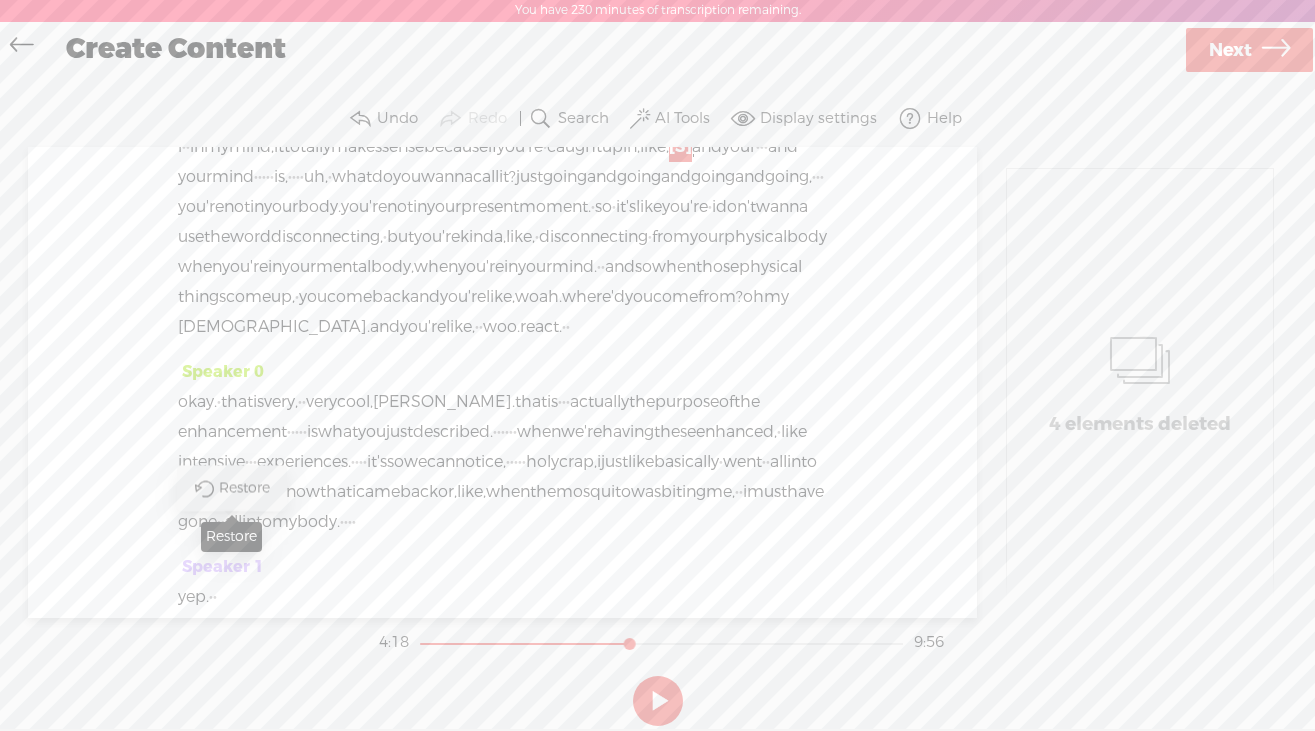 click on "Restore" at bounding box center [247, 488] 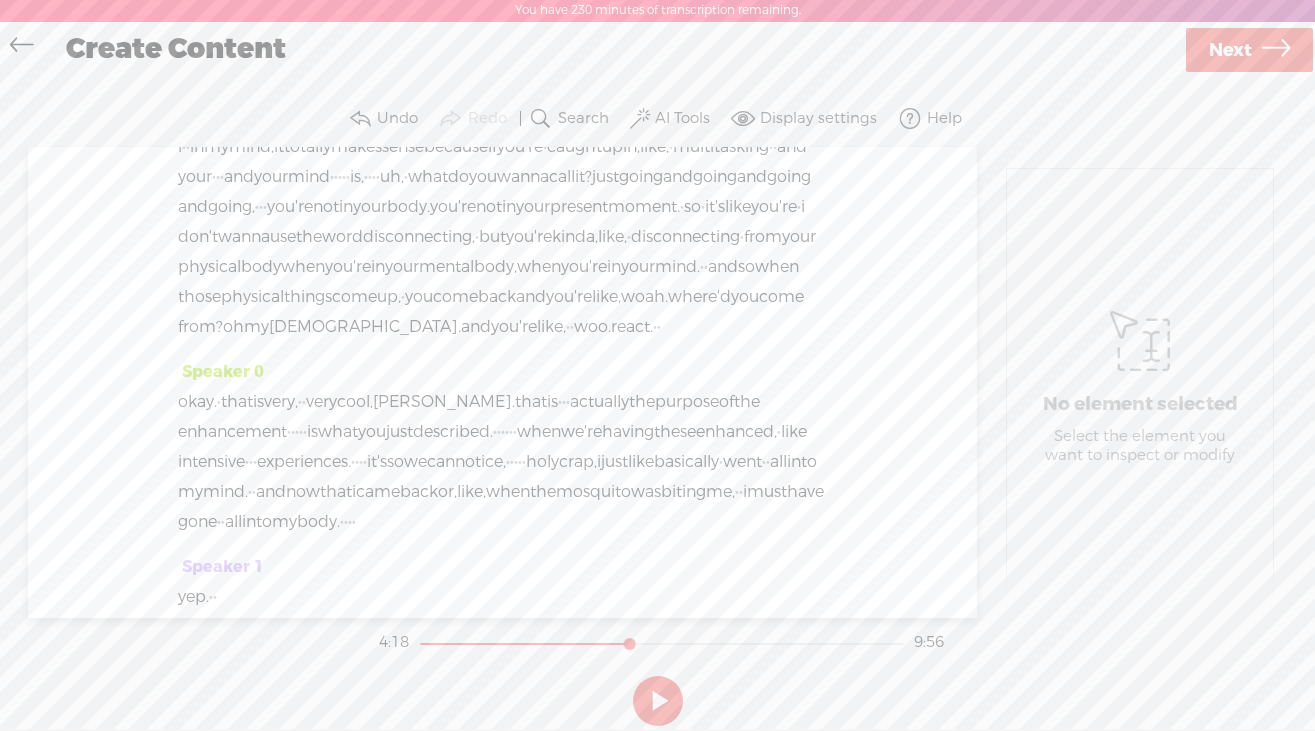 scroll, scrollTop: 2515, scrollLeft: 0, axis: vertical 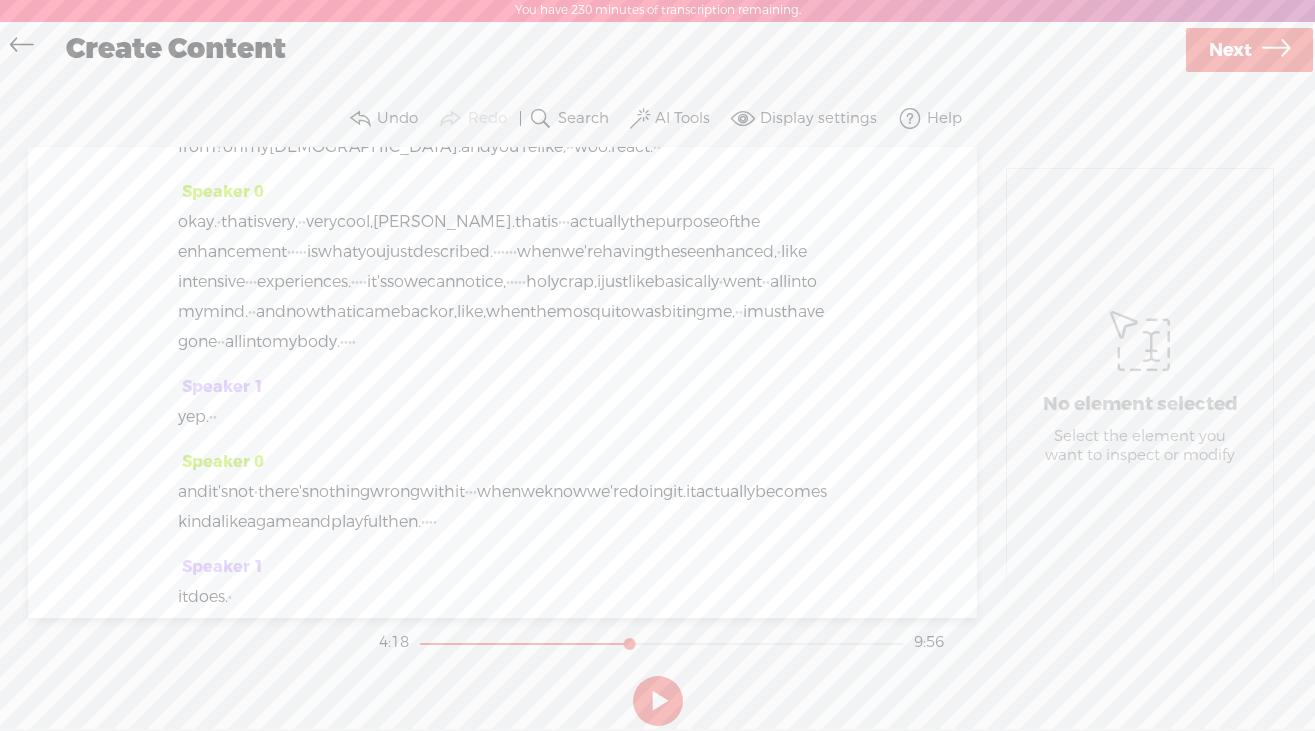 click on "multitasking" at bounding box center (721, -33) 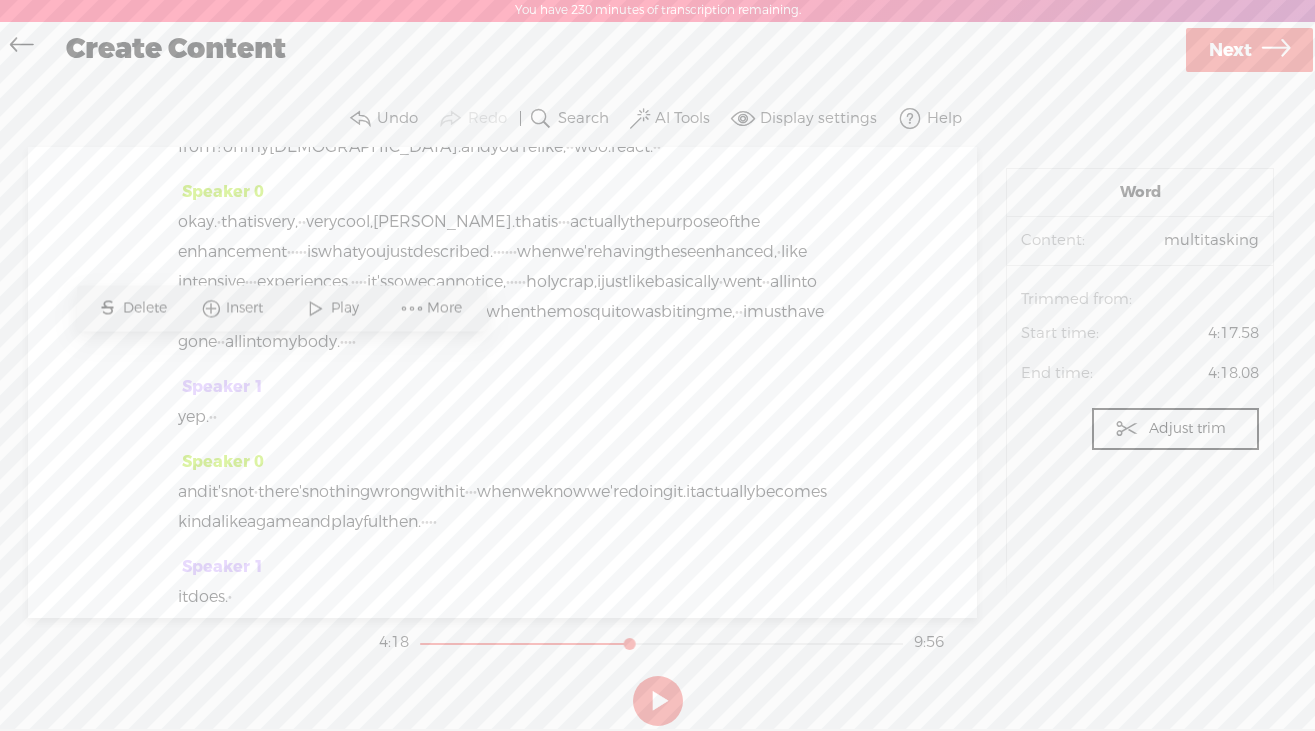 click on "multitasking" at bounding box center (721, -33) 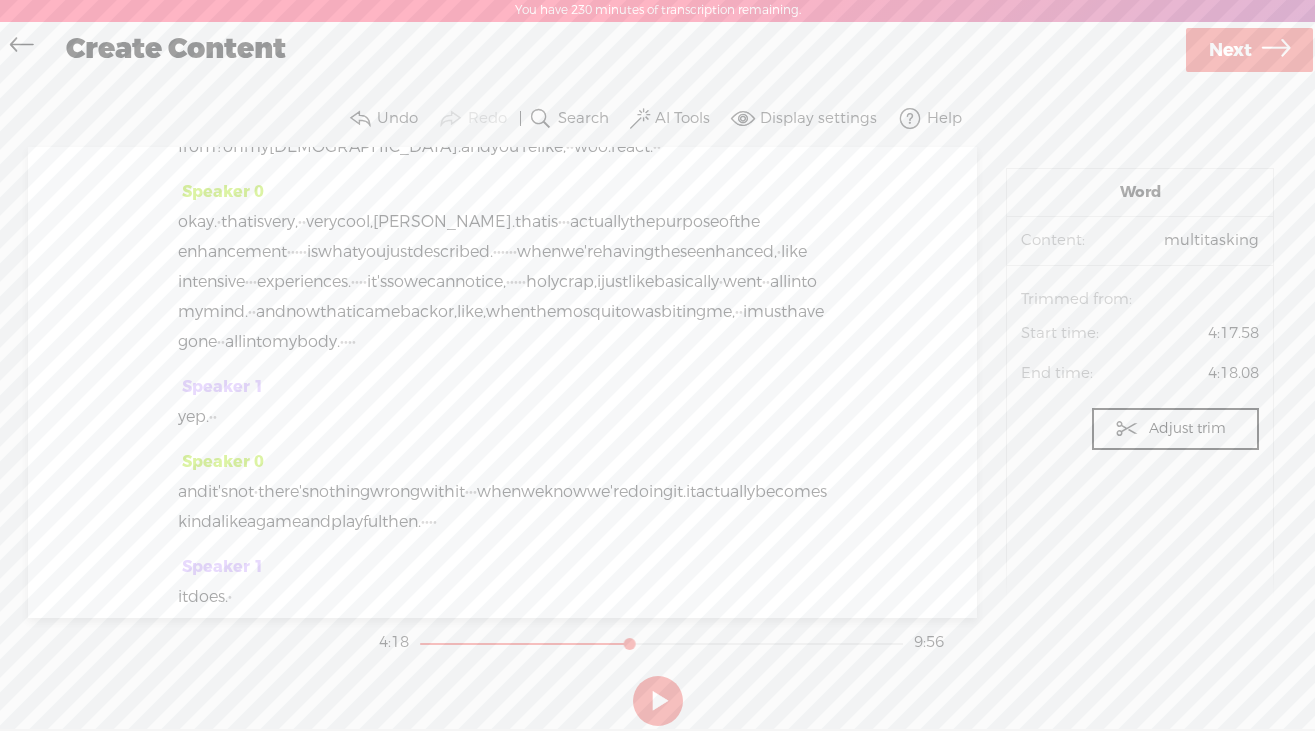 click on "AI Tools" at bounding box center (682, 119) 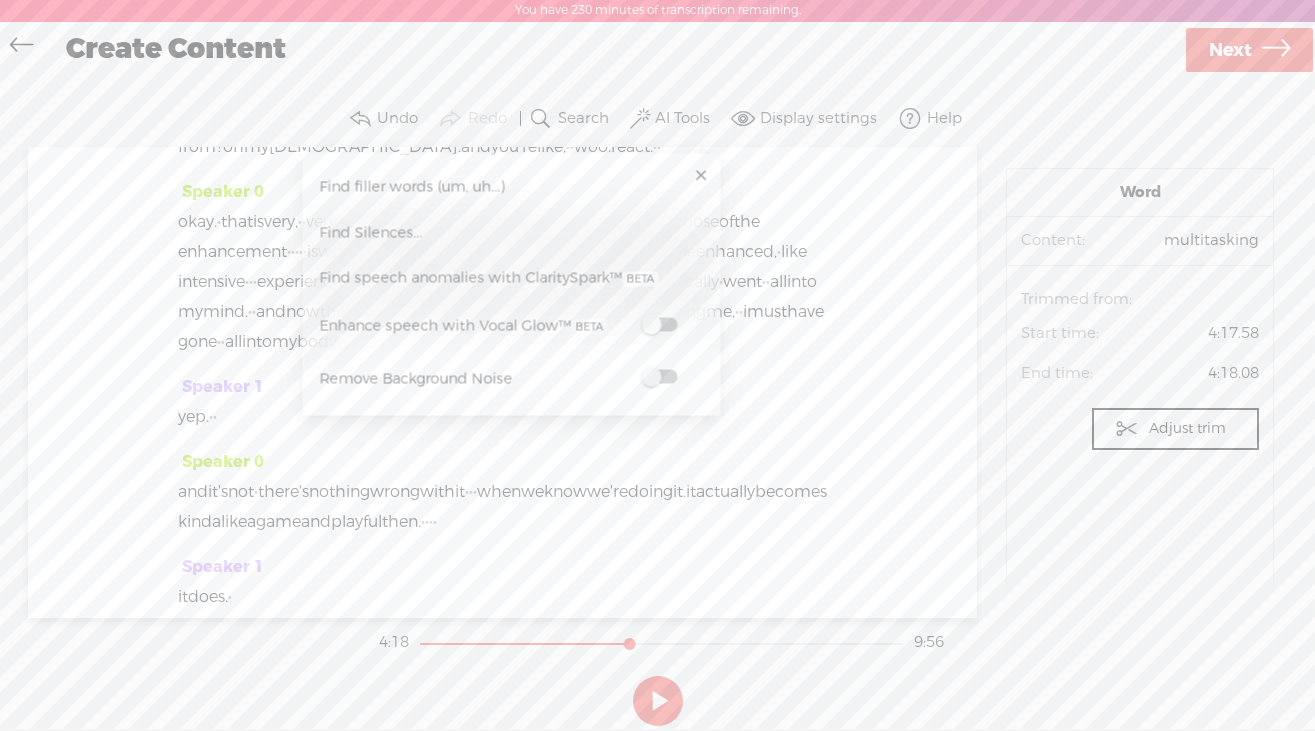 click at bounding box center [659, 377] 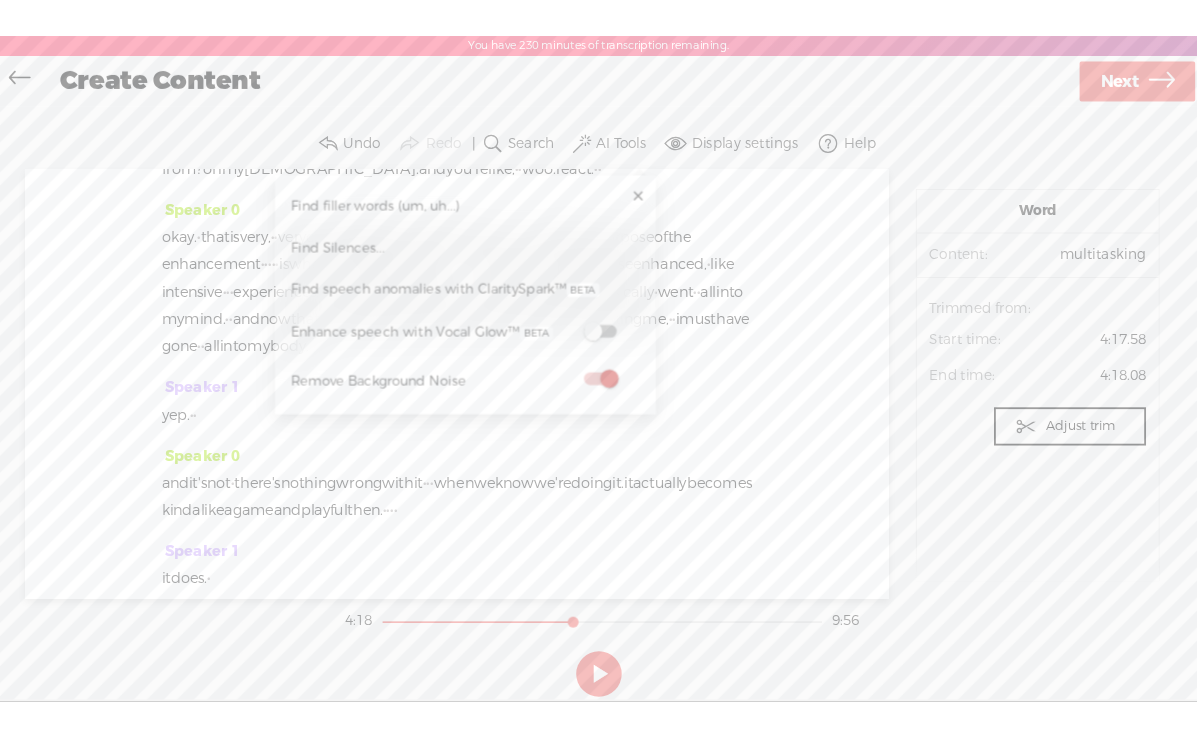 scroll, scrollTop: 0, scrollLeft: 0, axis: both 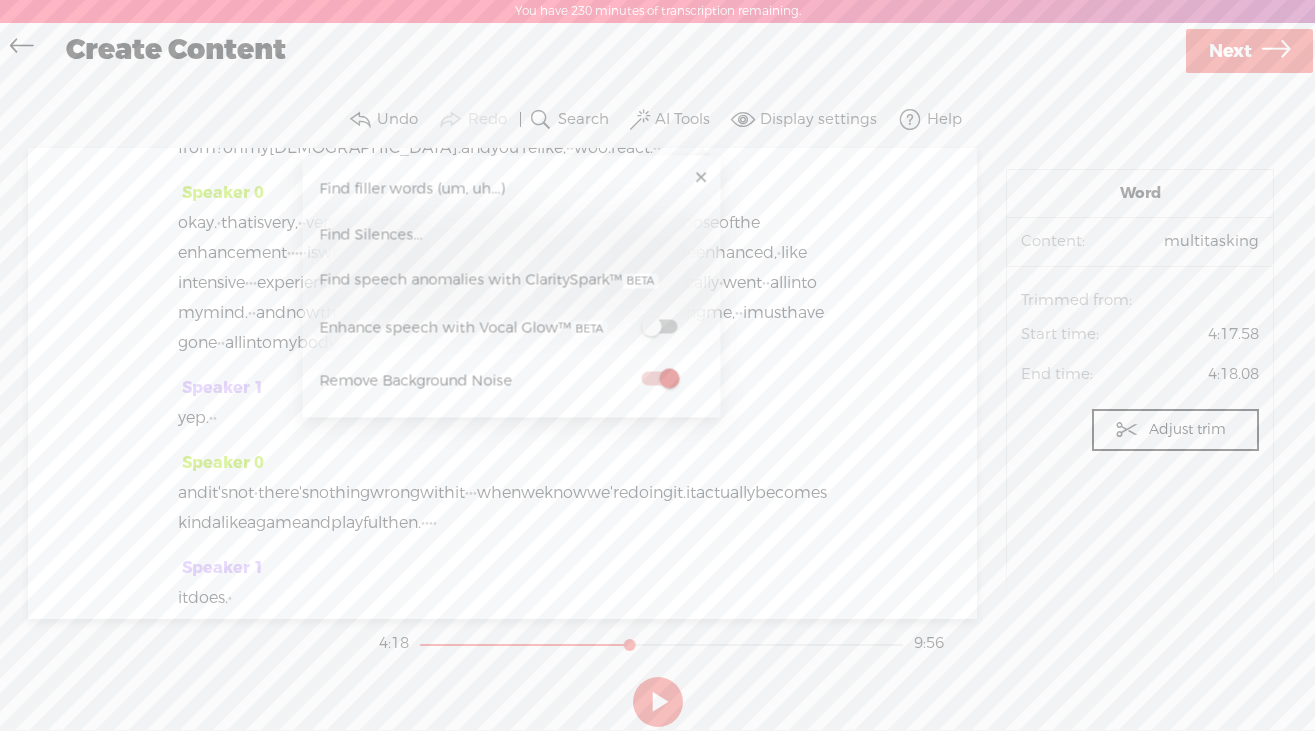 click on "Word
Content:
multitasking
Audio source:
Trimmed from:
Start time:
4:17.58
End time:
4:18.08
Adjust trim
Reset" at bounding box center (1140, 384) 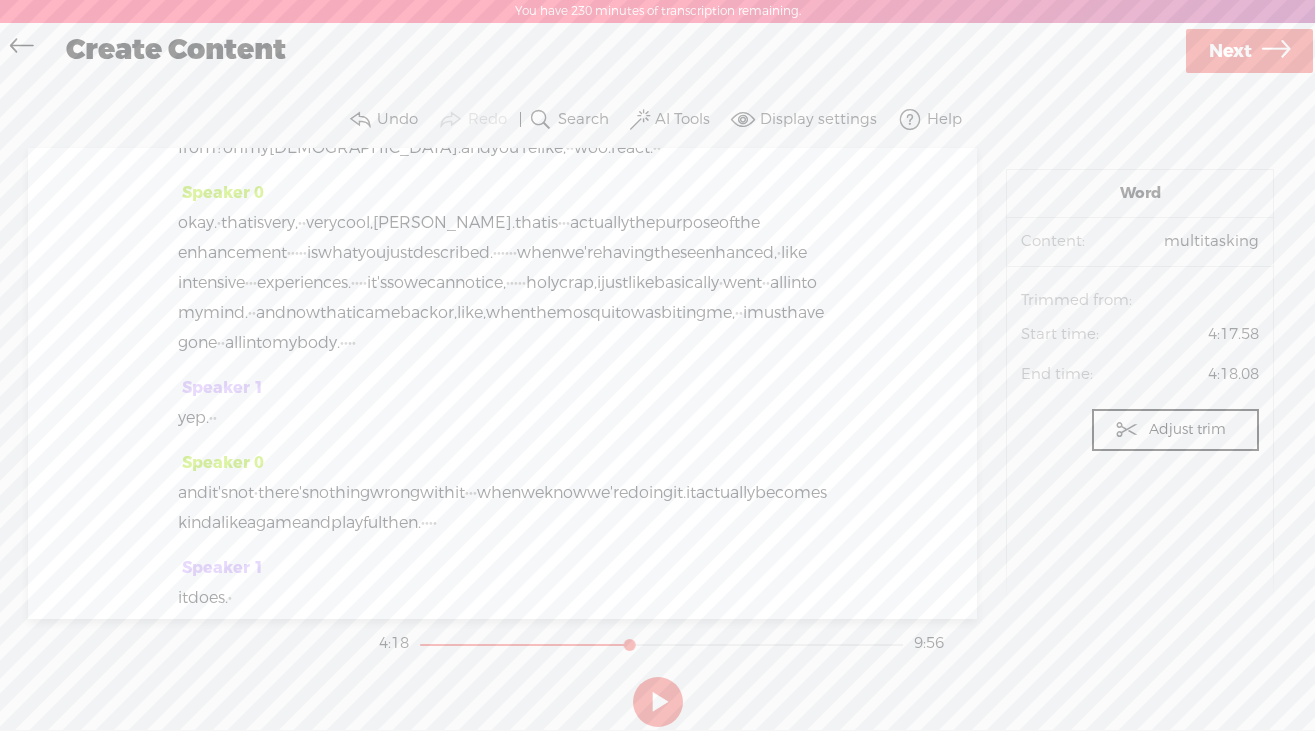 click on "Next" at bounding box center [1230, 51] 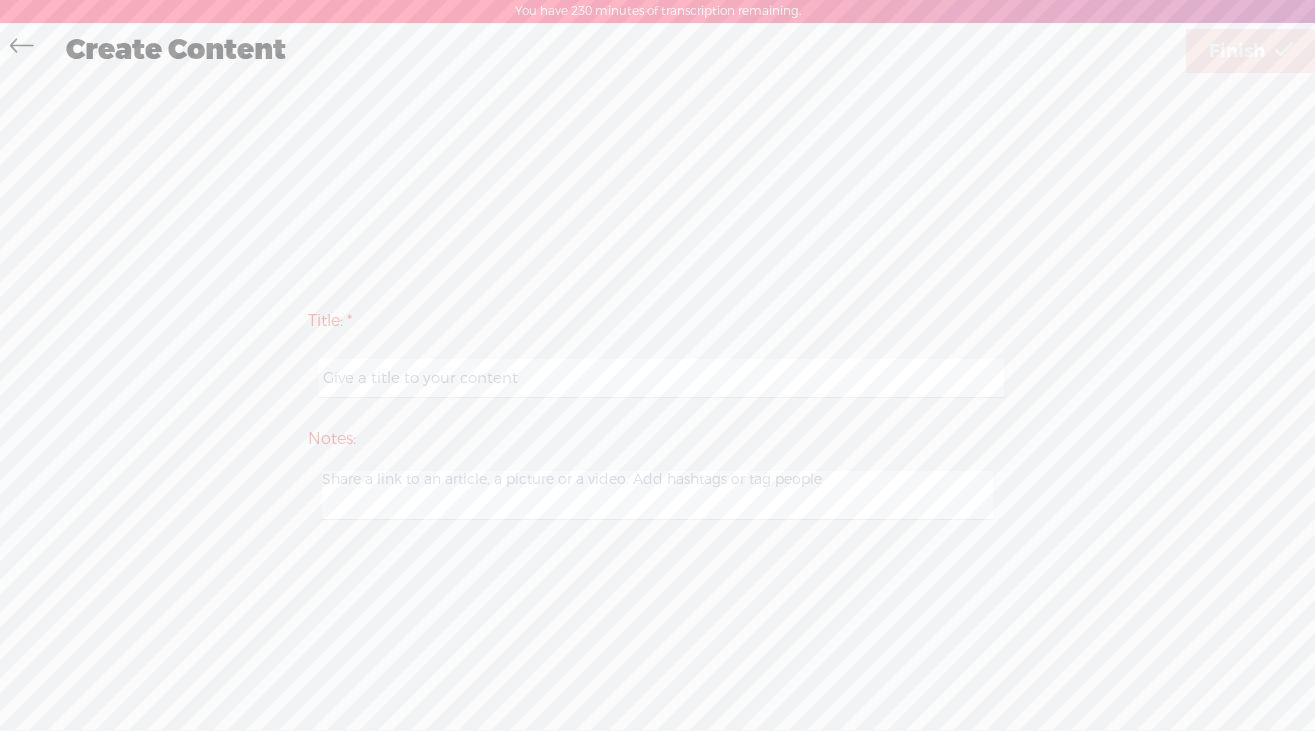 click at bounding box center (661, 378) 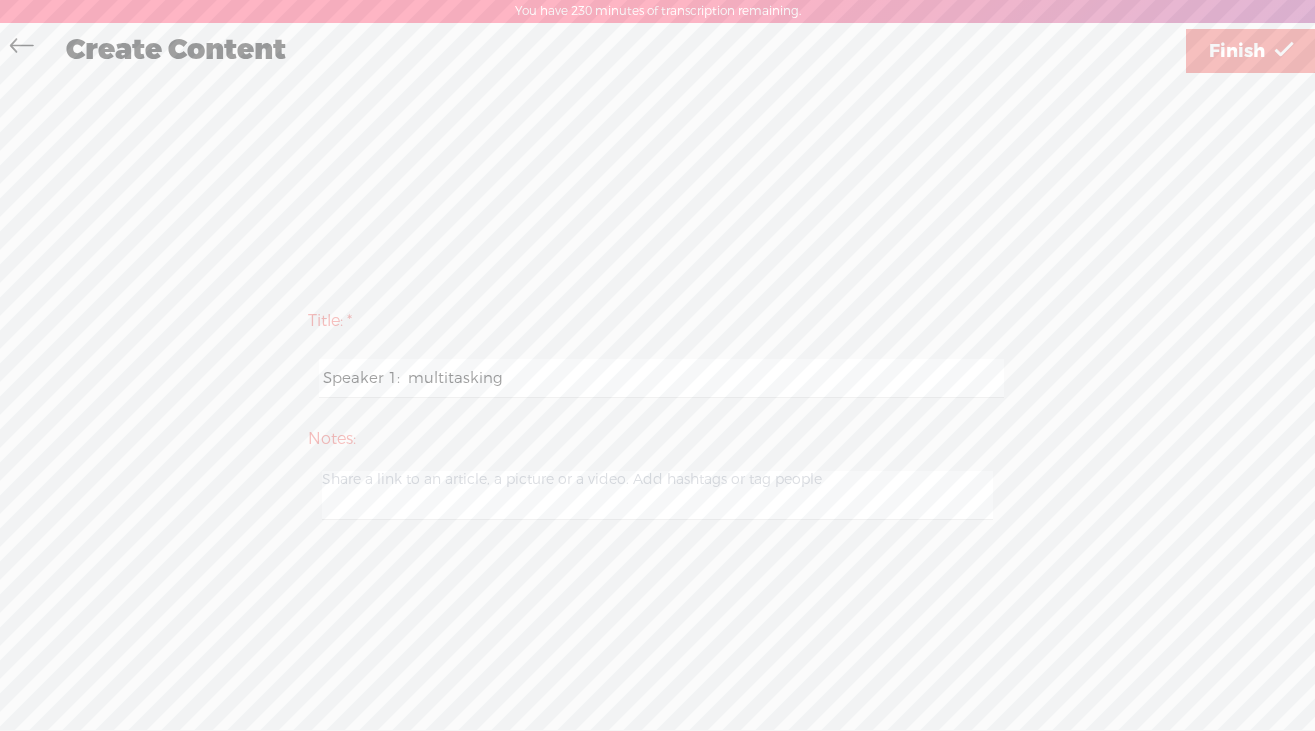 click on "Speaker 1:  multitasking" at bounding box center [661, 378] 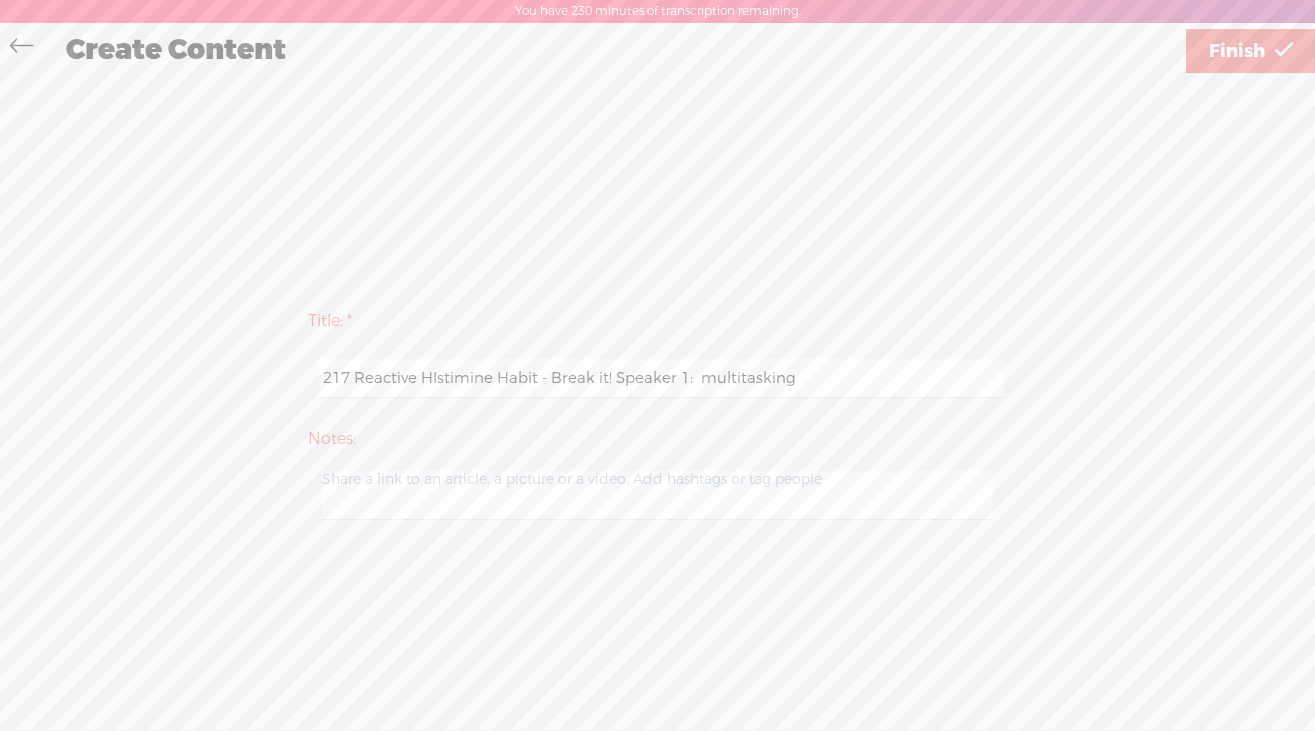 drag, startPoint x: 626, startPoint y: 378, endPoint x: 851, endPoint y: 384, distance: 225.07999 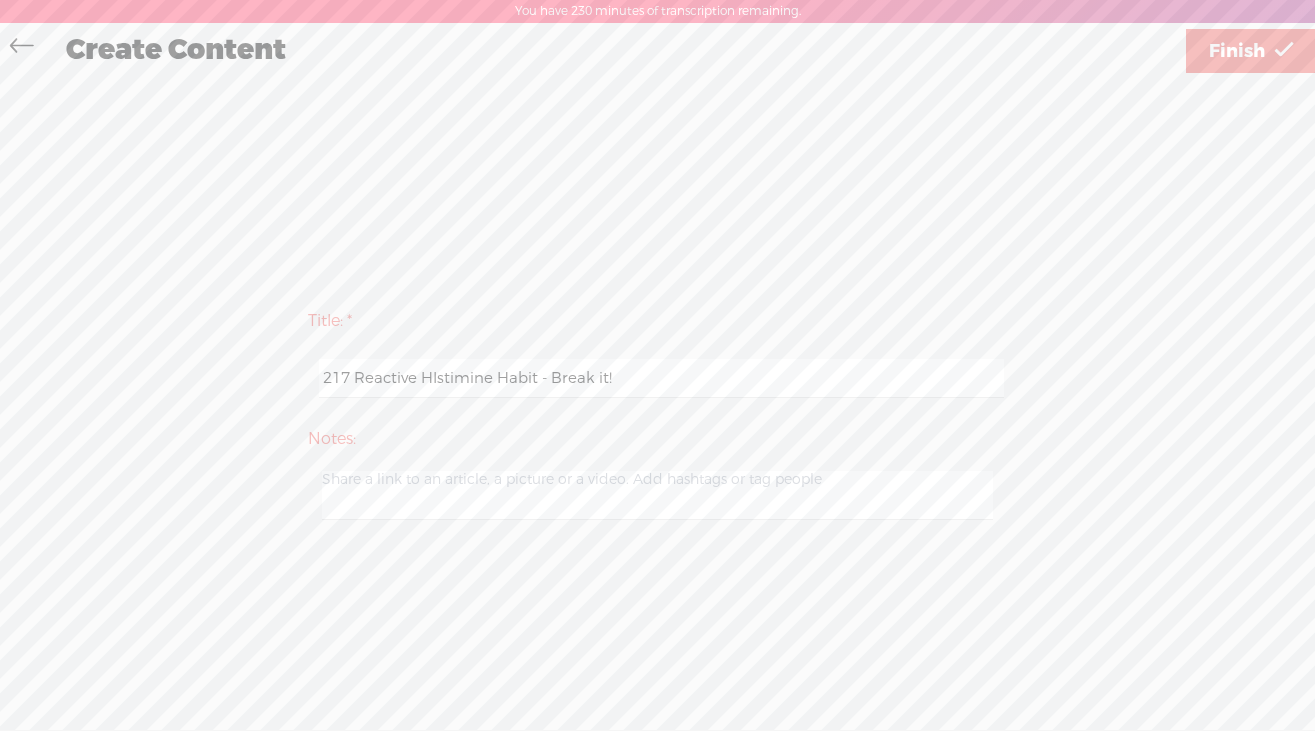 click on "217 Reactive HIstimine Habit - Break it!" at bounding box center (661, 378) 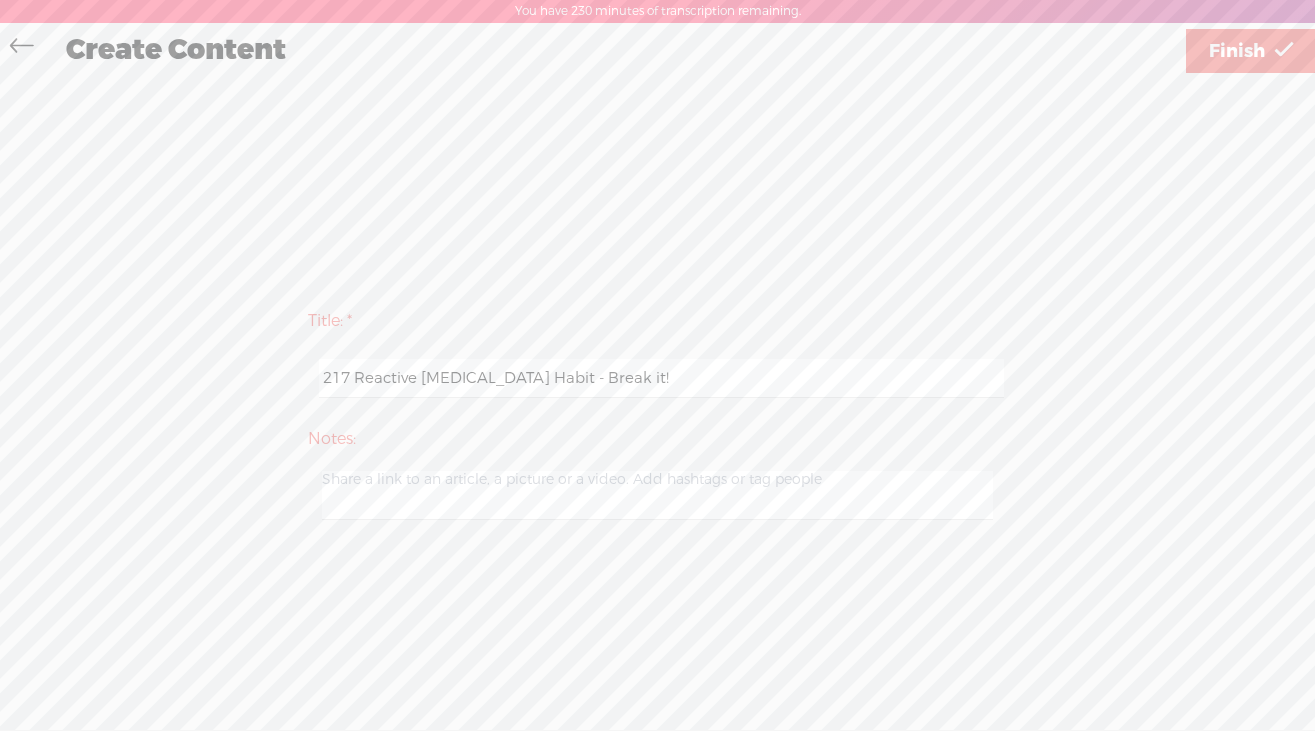 click on "217 Reactive [MEDICAL_DATA] Habit - Break it!" at bounding box center (661, 378) 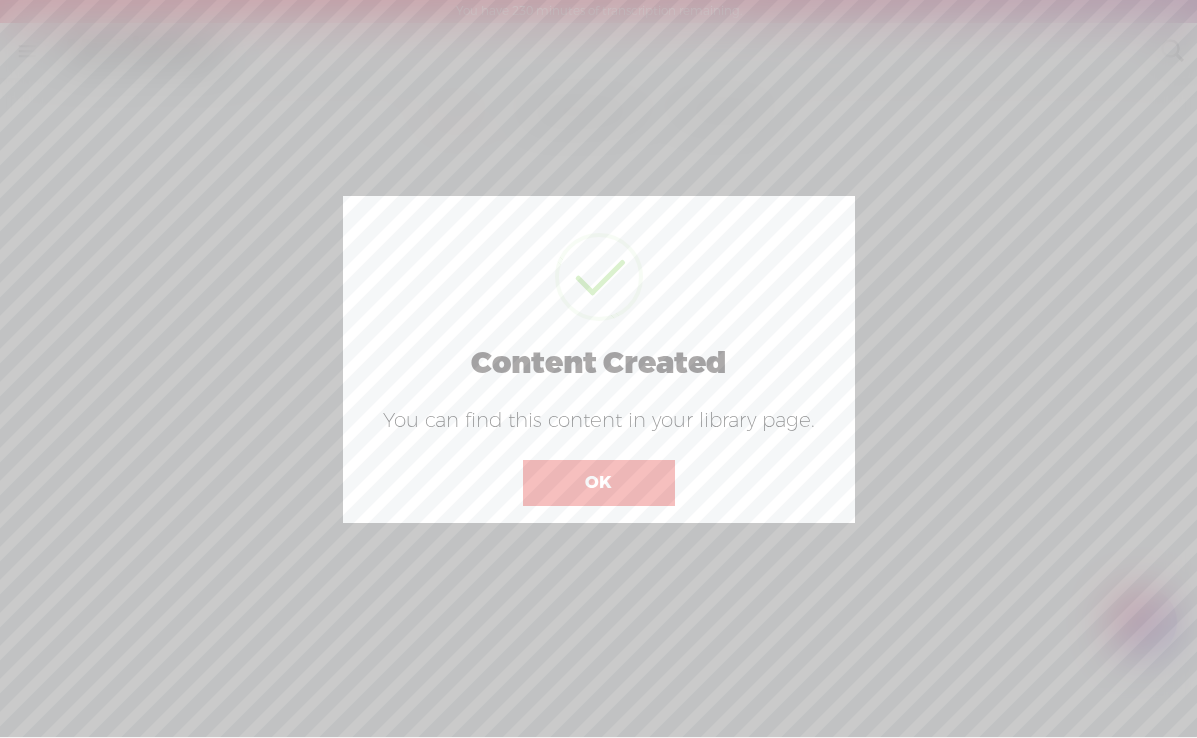 scroll, scrollTop: 1, scrollLeft: 0, axis: vertical 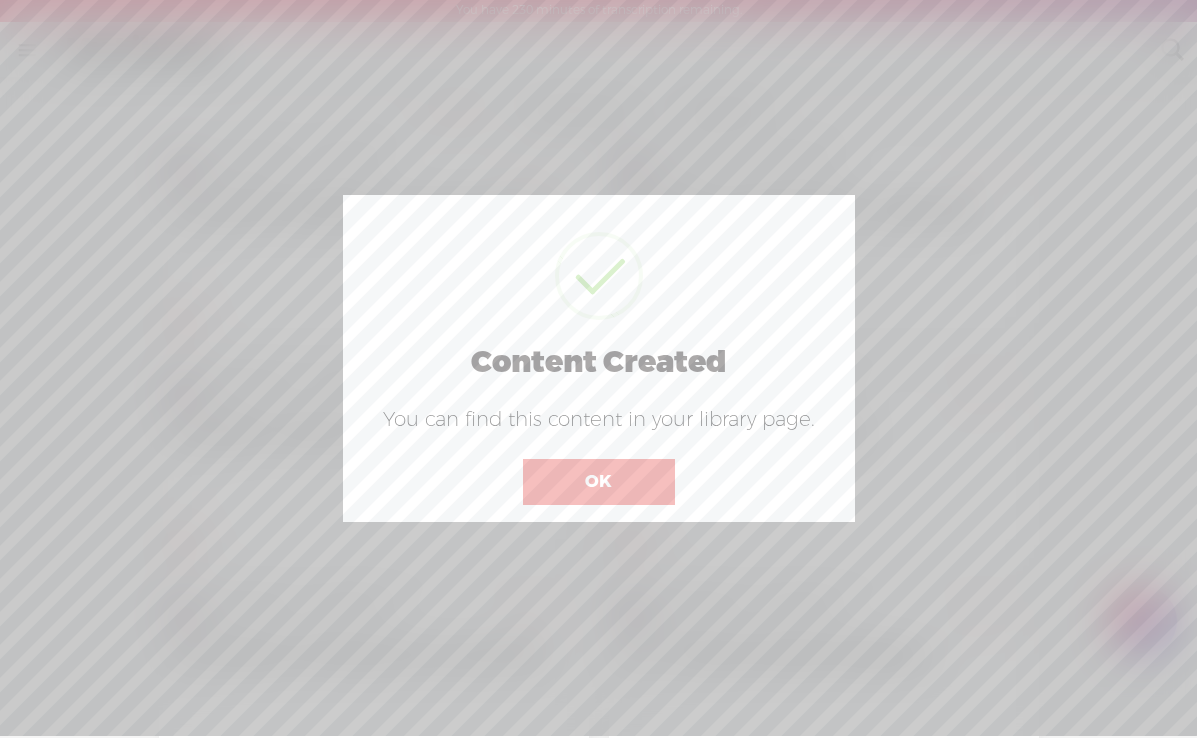 click on "OK" at bounding box center (599, 482) 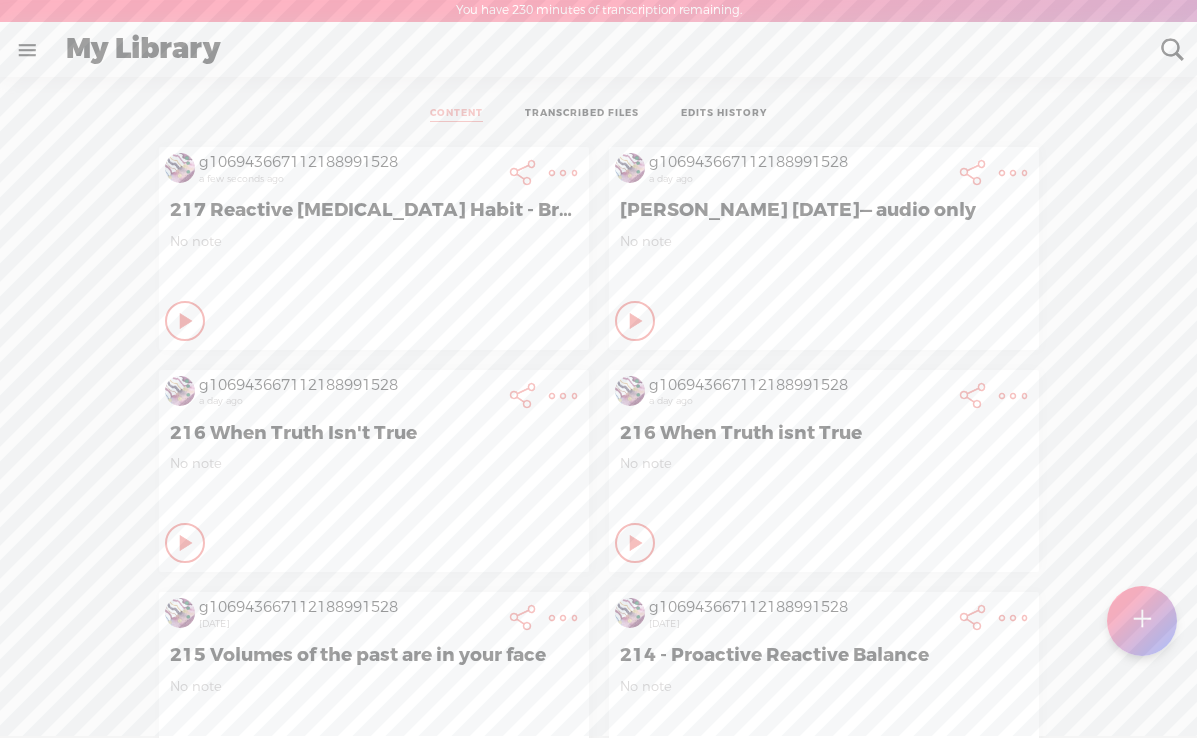 click at bounding box center (563, 173) 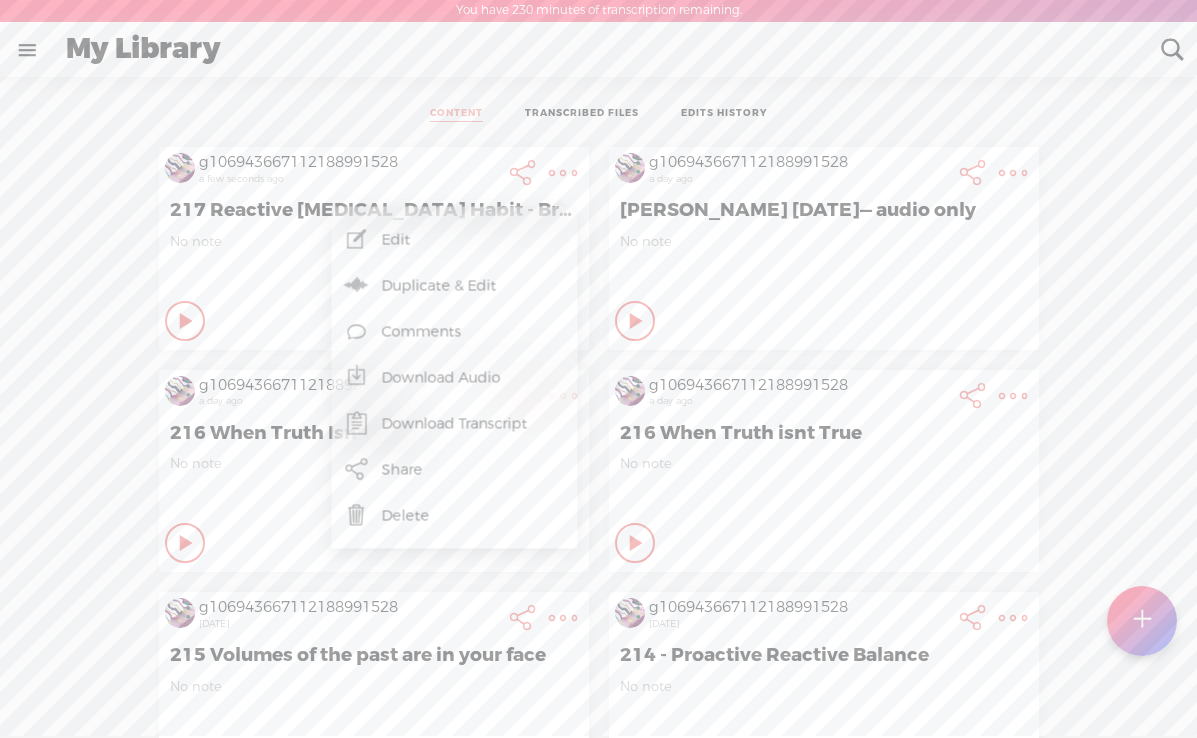 click on "Edit" at bounding box center [455, 240] 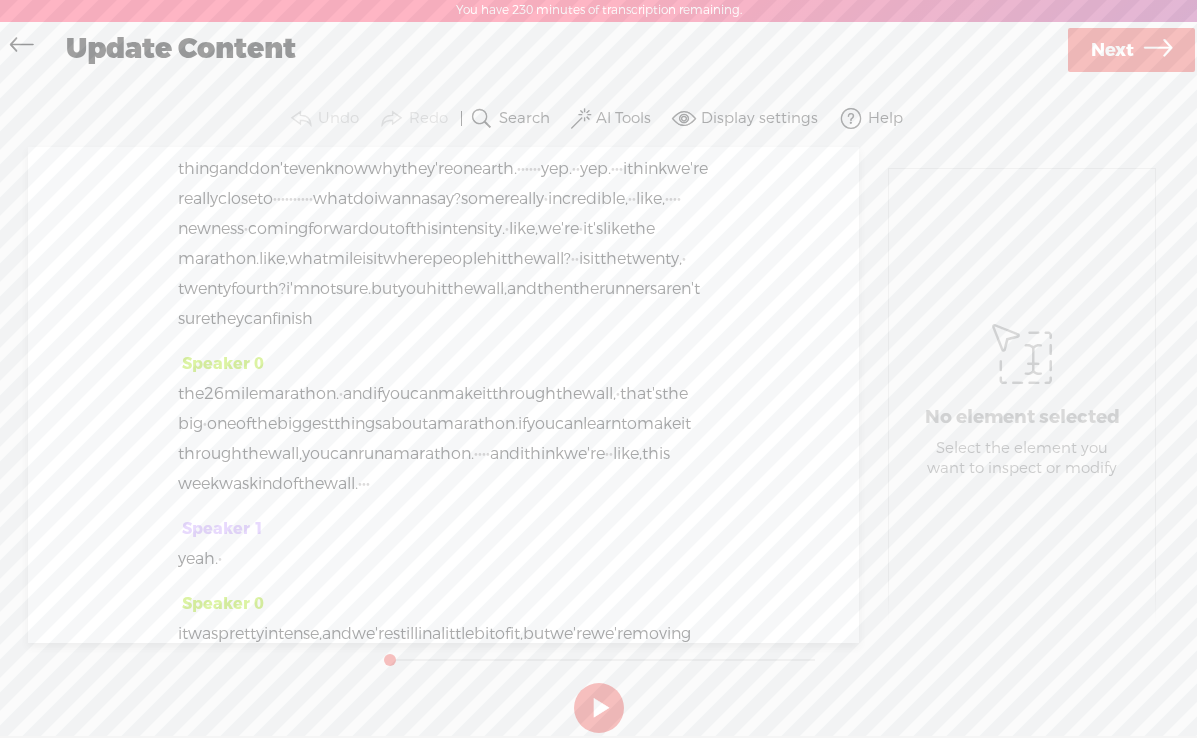 scroll, scrollTop: 2626, scrollLeft: 0, axis: vertical 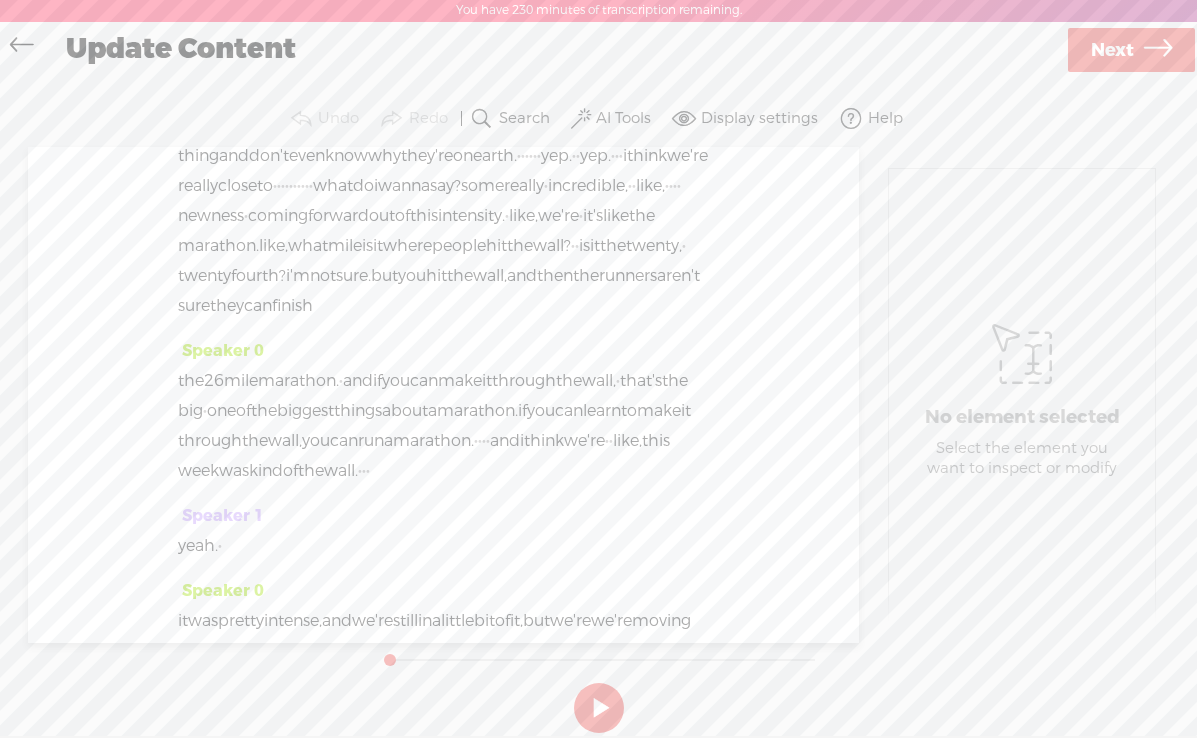 click on "looked" at bounding box center [238, -2109] 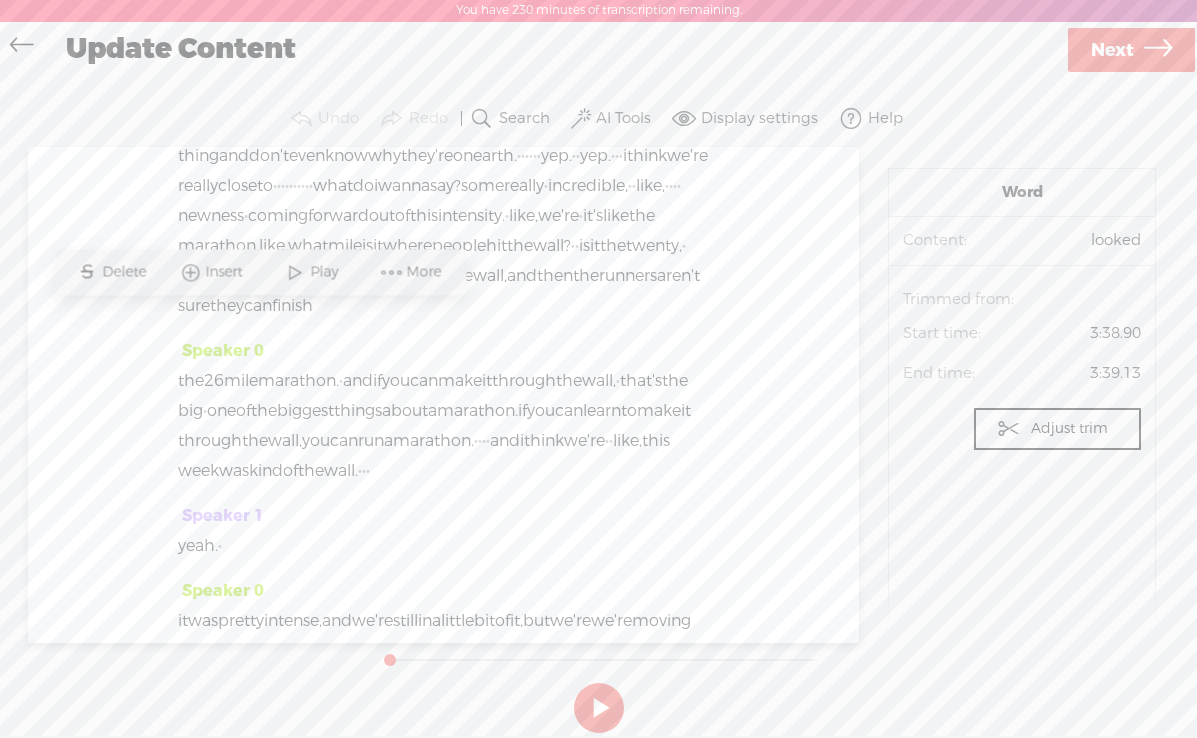 click on "Play" at bounding box center (326, 272) 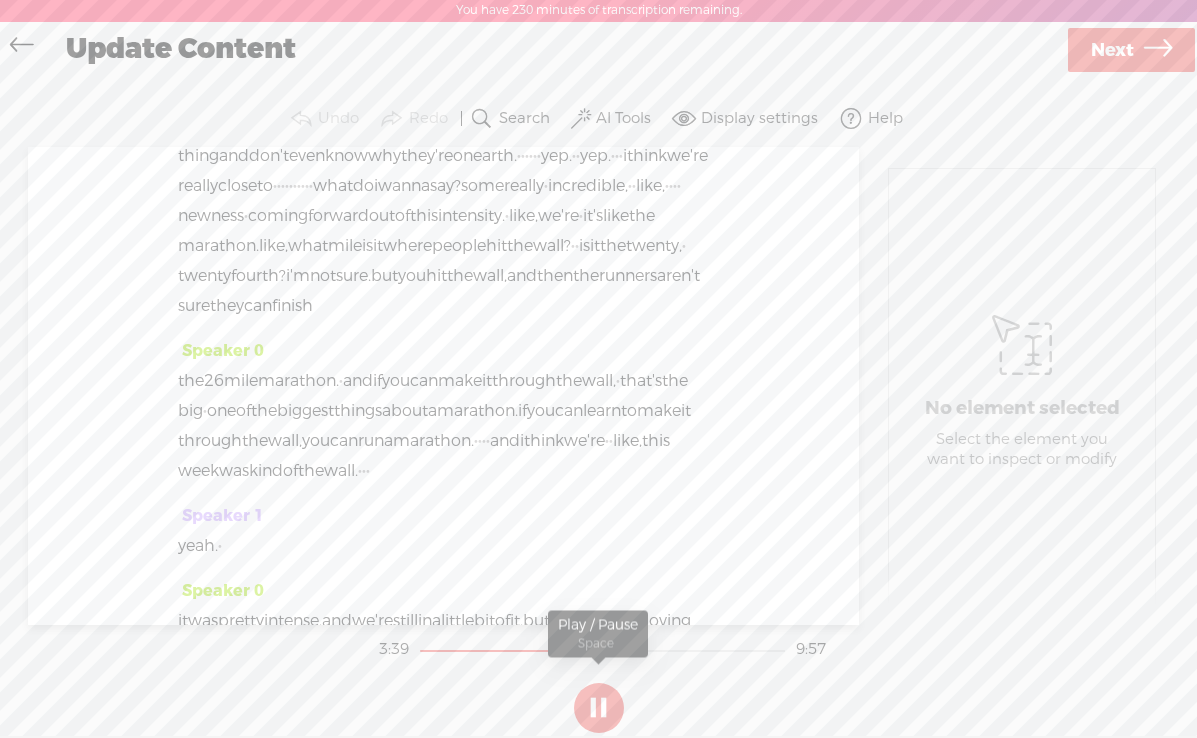 click at bounding box center (599, 708) 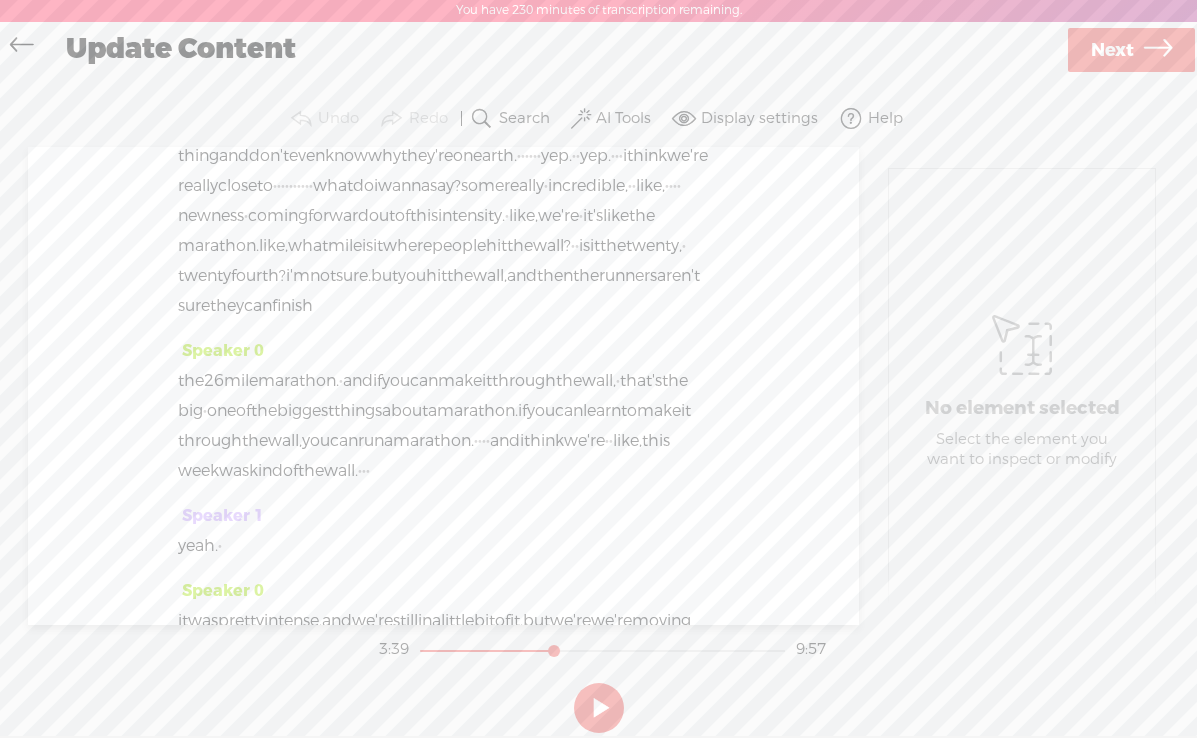click at bounding box center [599, 708] 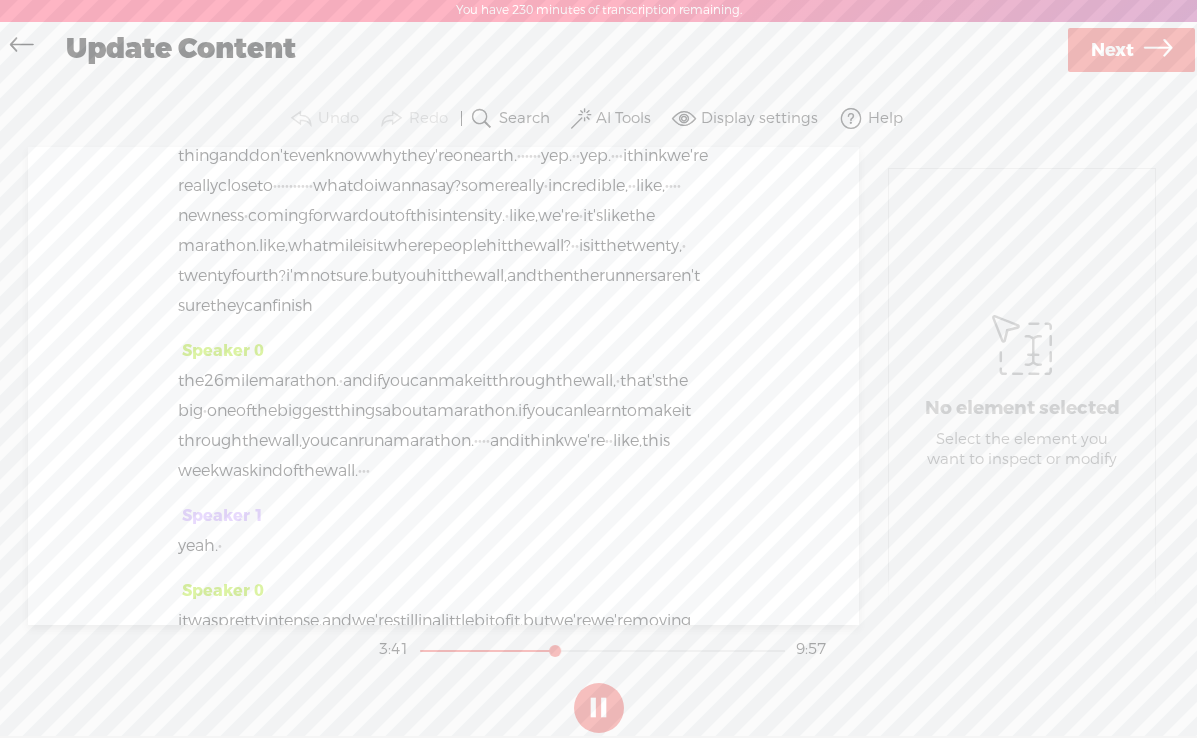 click at bounding box center (599, 708) 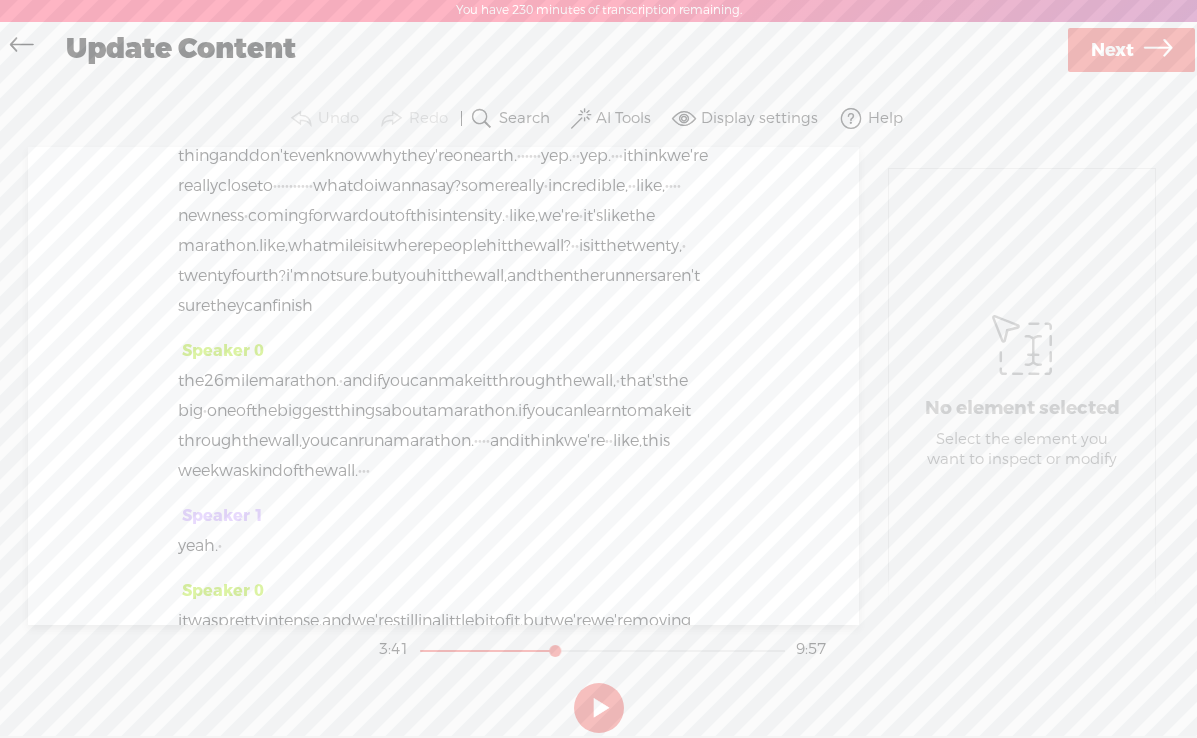 click on "do" at bounding box center (428, -2019) 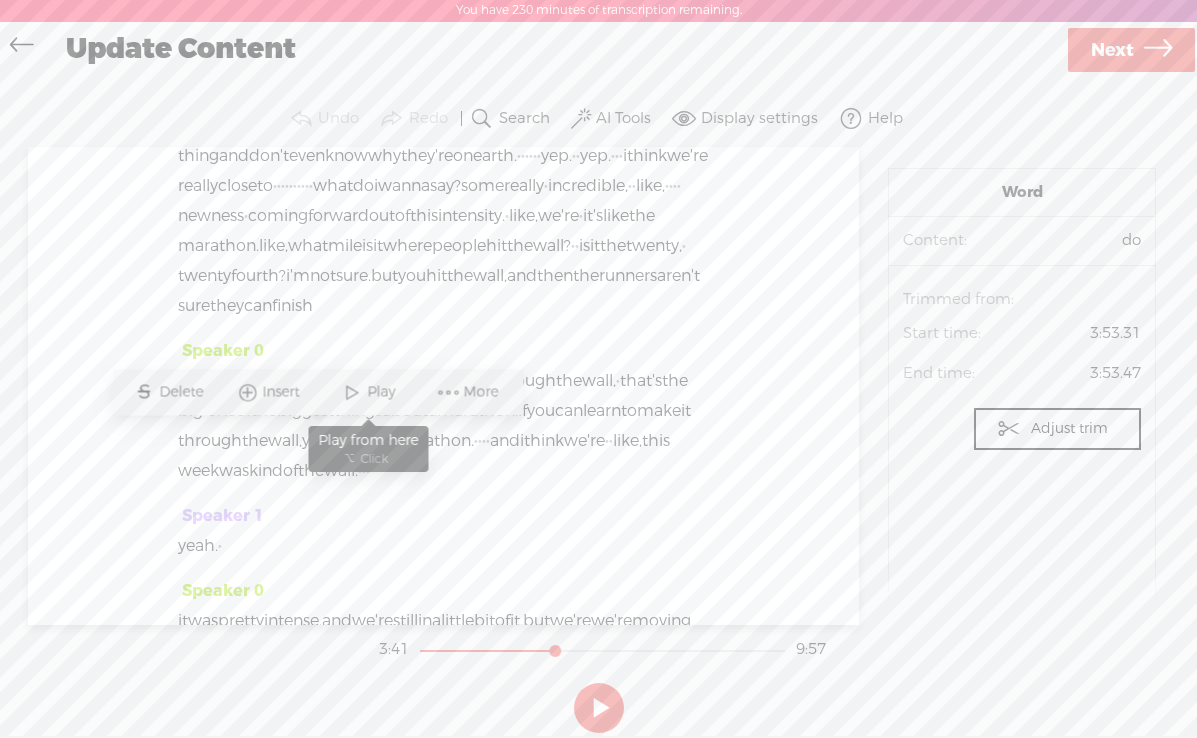 click on "Play" at bounding box center [383, 392] 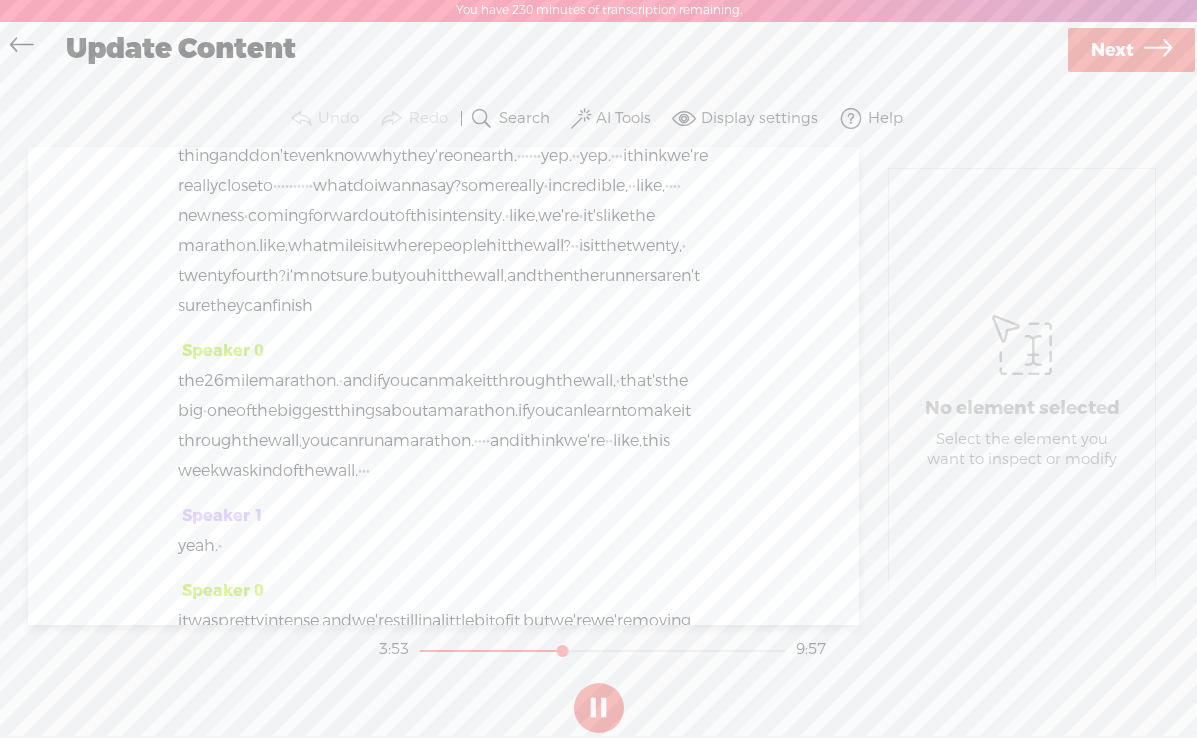 click at bounding box center (599, 708) 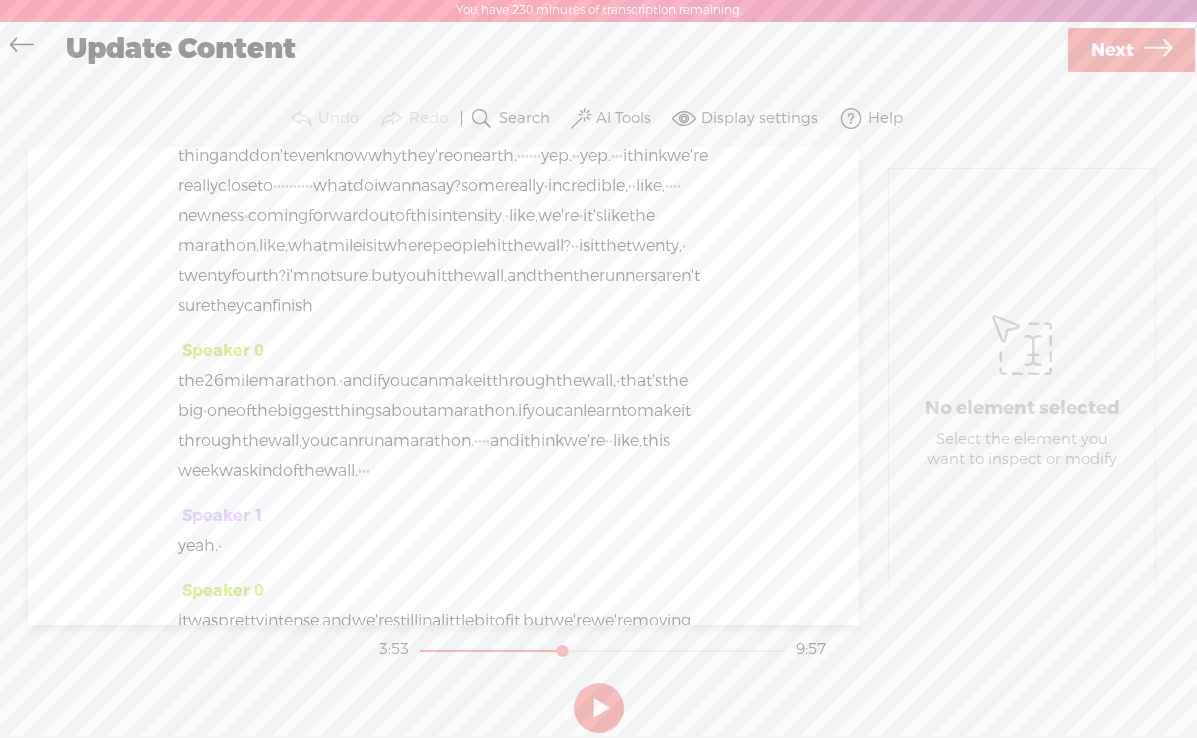 click at bounding box center (599, 708) 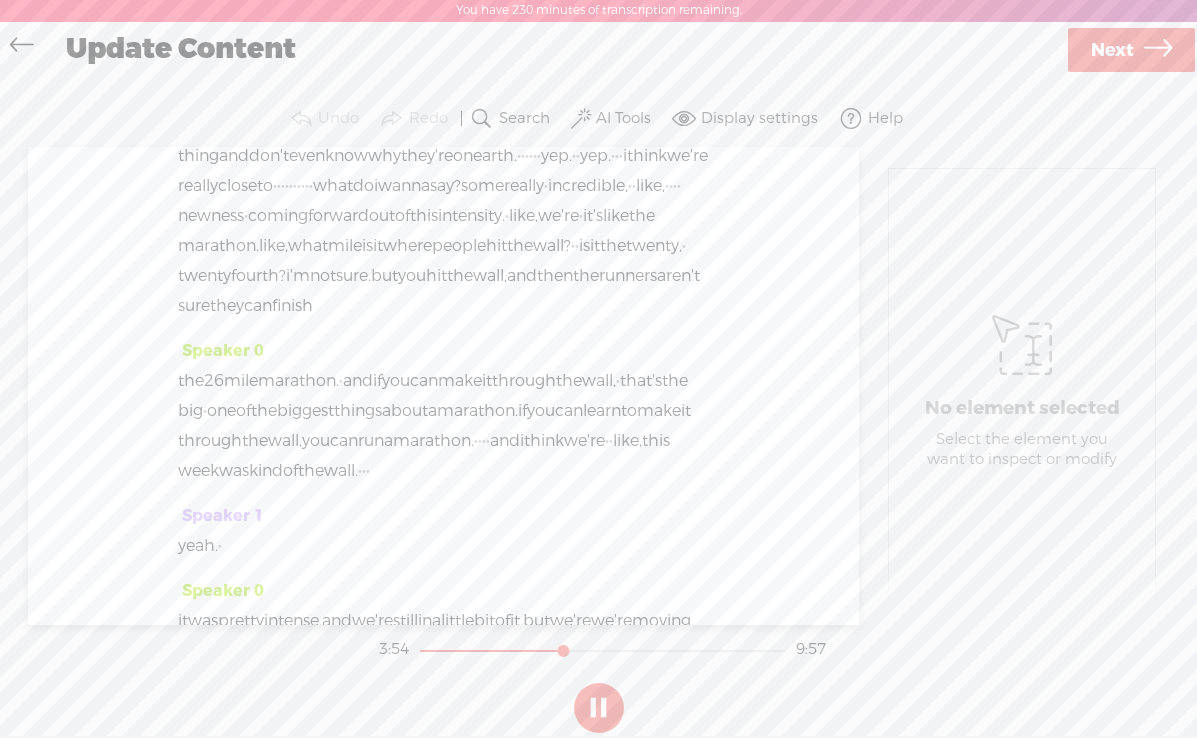 click at bounding box center (599, 708) 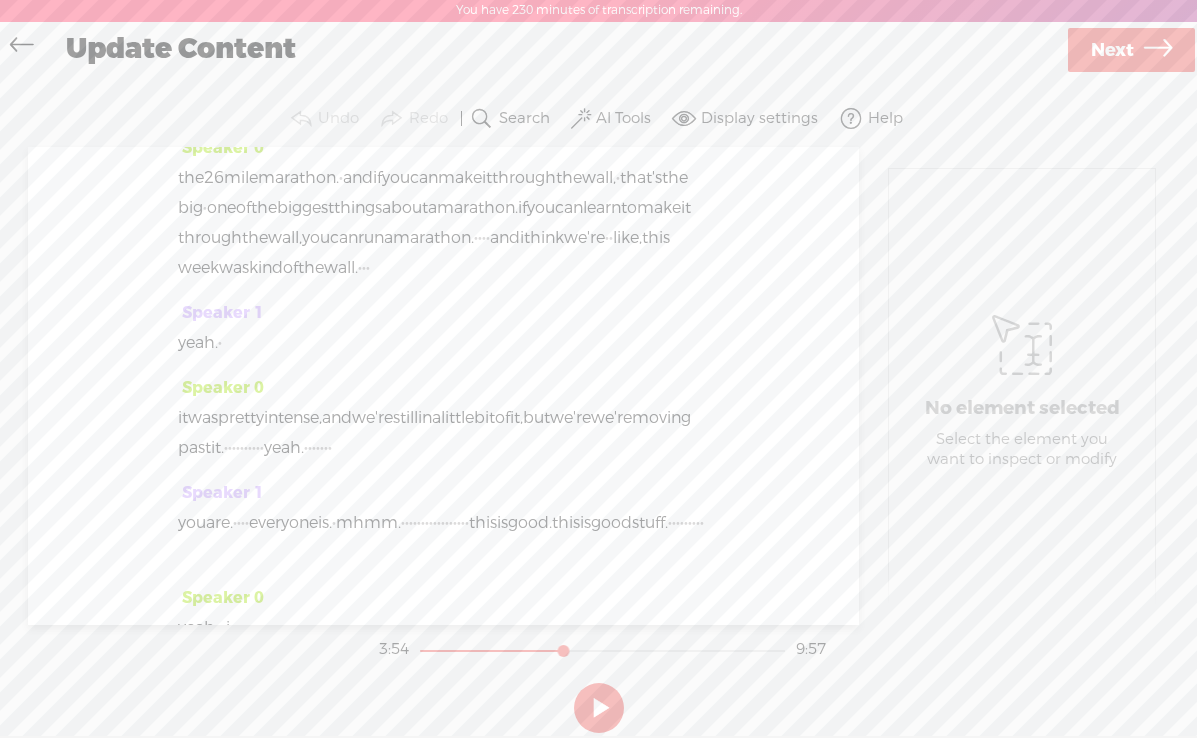 scroll, scrollTop: 2830, scrollLeft: 0, axis: vertical 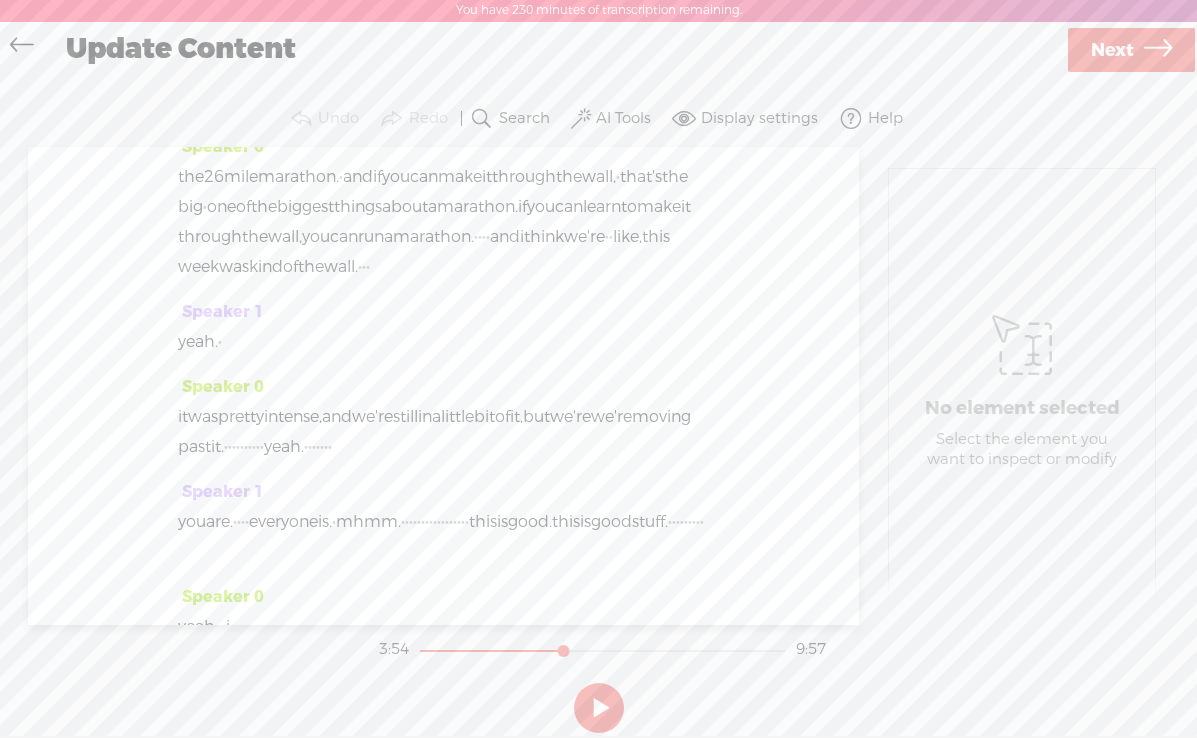 click on "caught" at bounding box center [574, -2058] 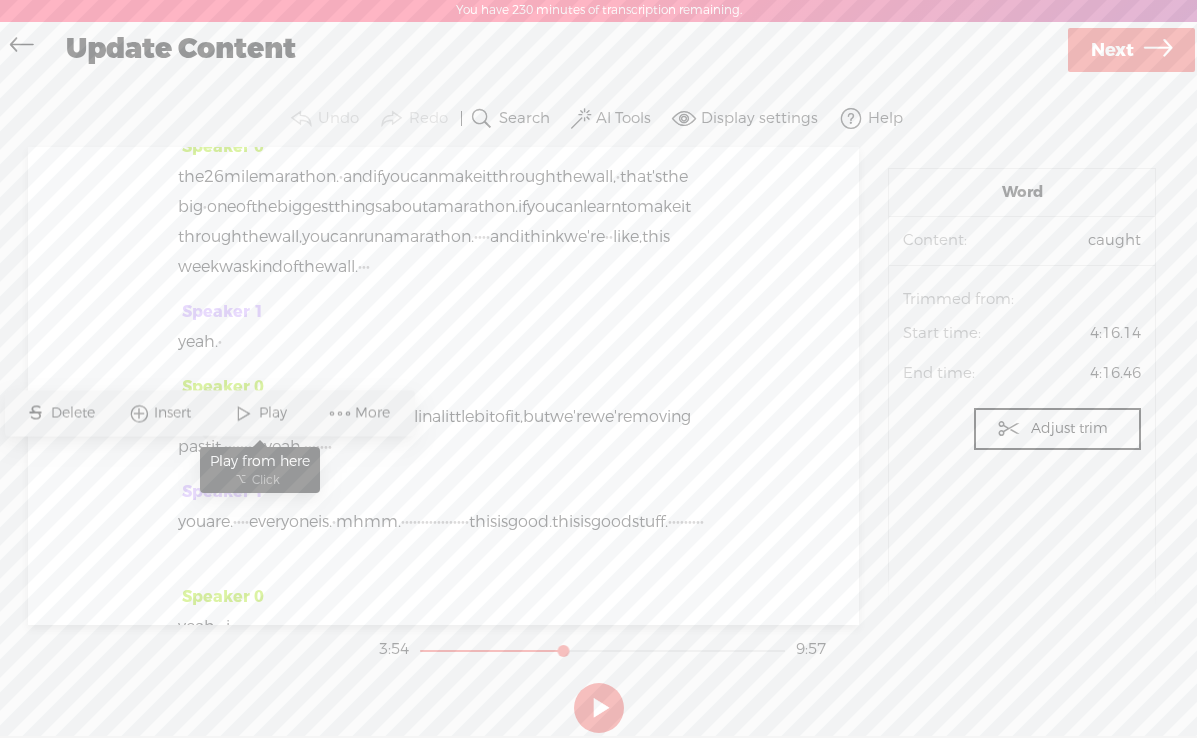 click at bounding box center [244, 413] 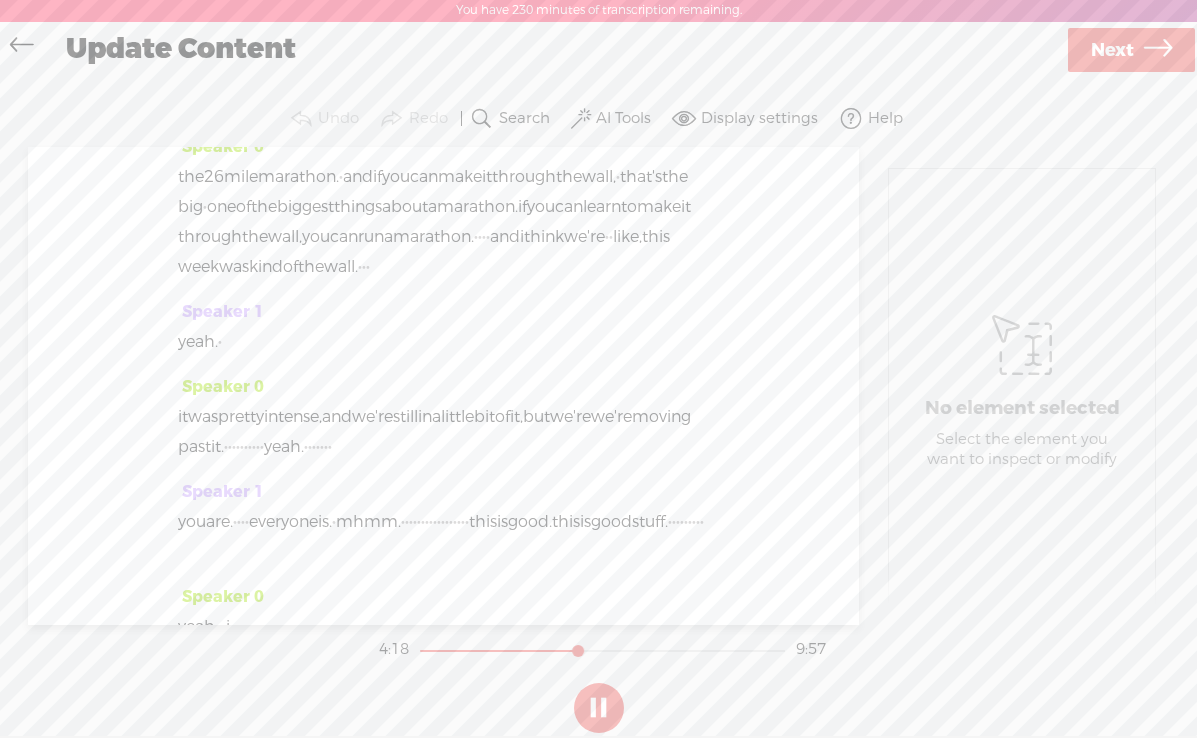click at bounding box center [599, 708] 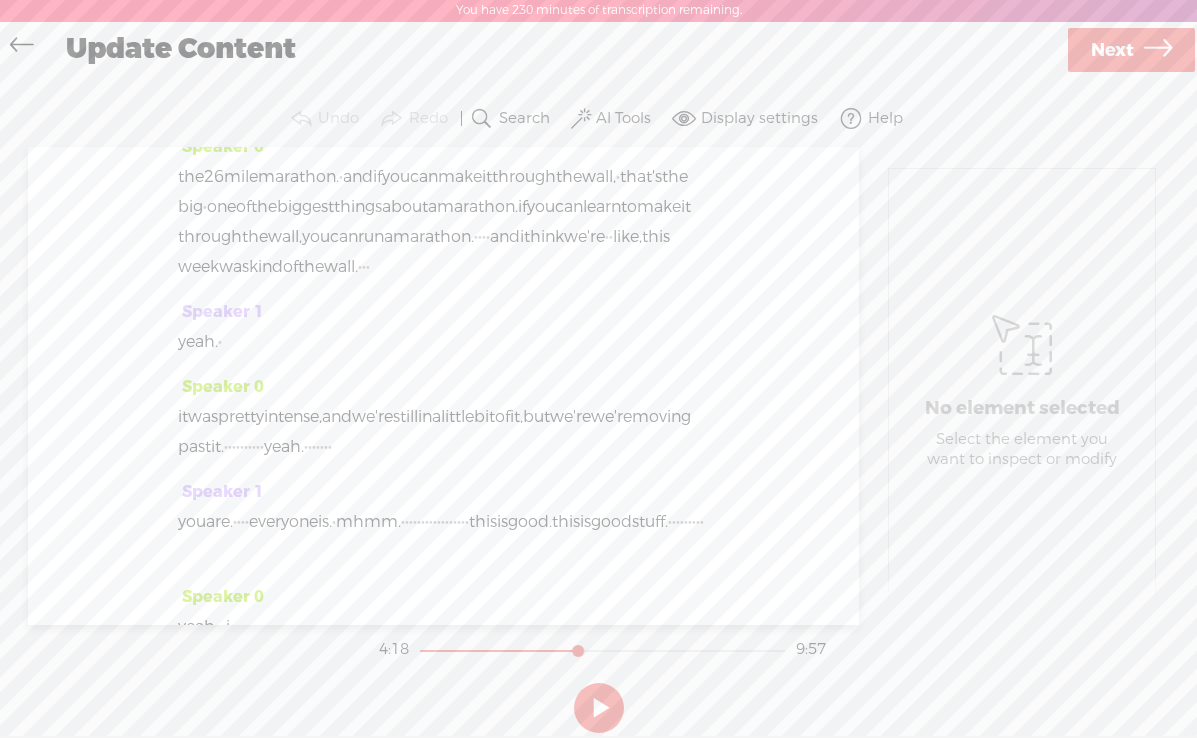 click on "AI Tools" at bounding box center [623, 119] 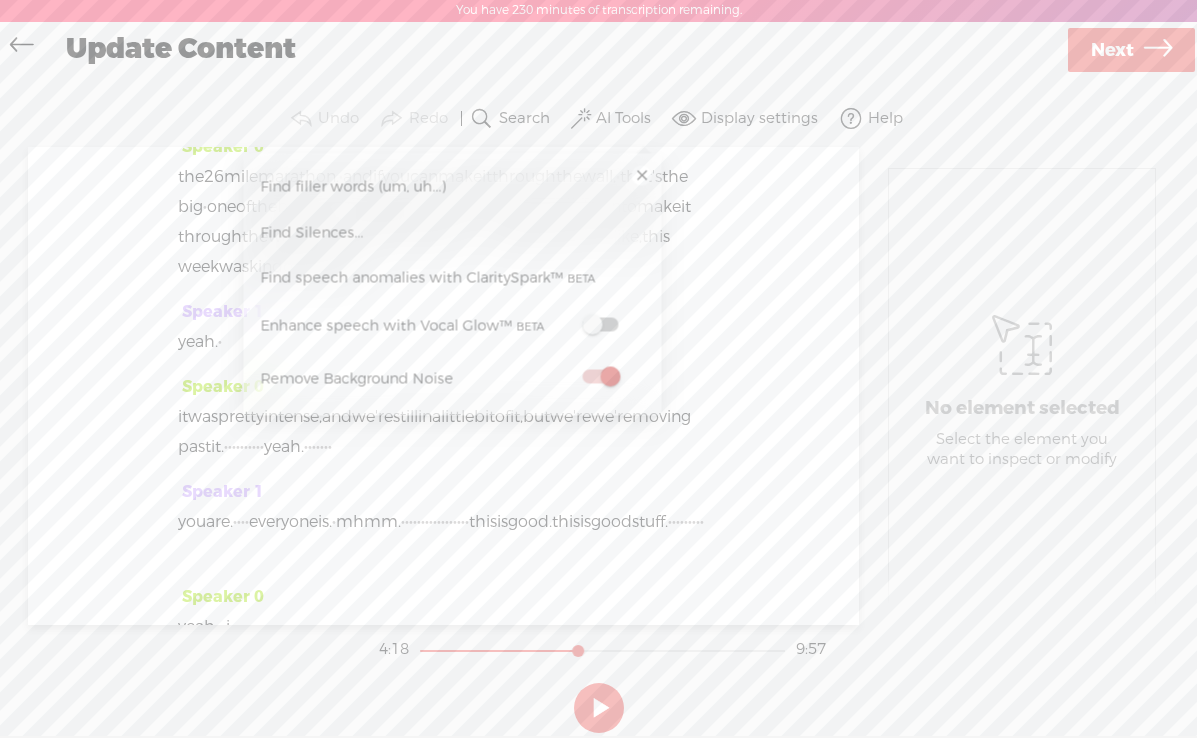 click at bounding box center [600, 377] 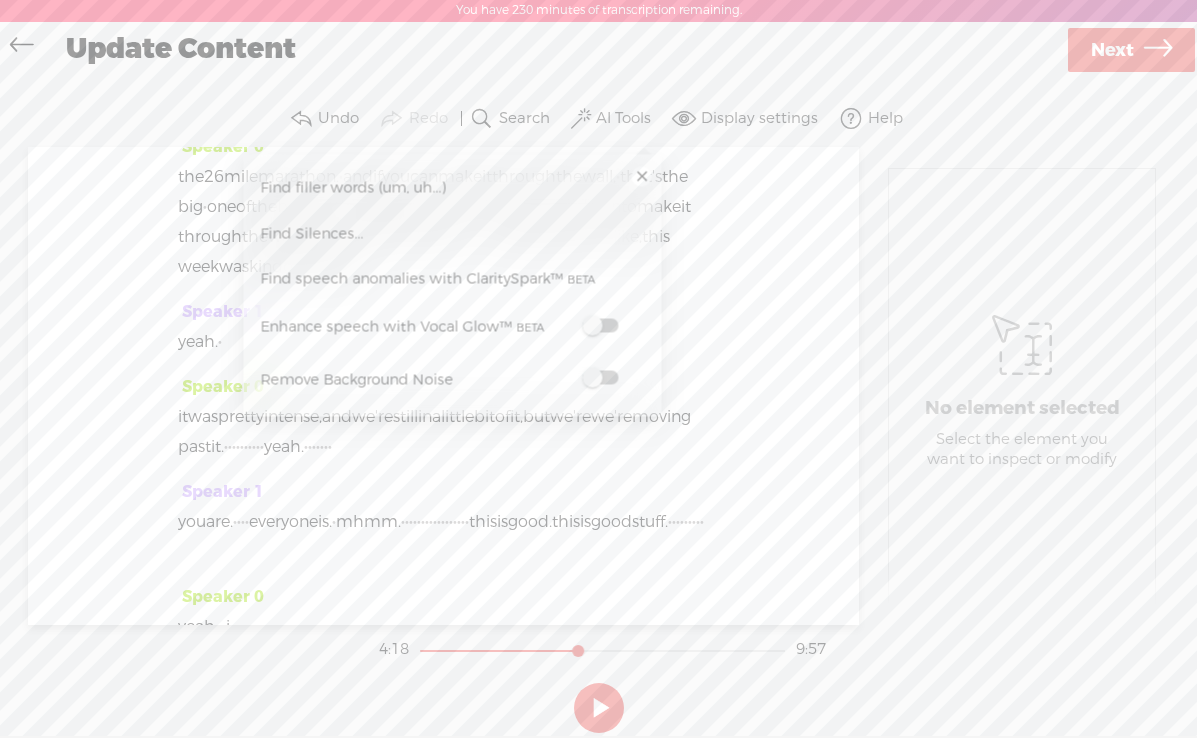 scroll, scrollTop: 0, scrollLeft: 0, axis: both 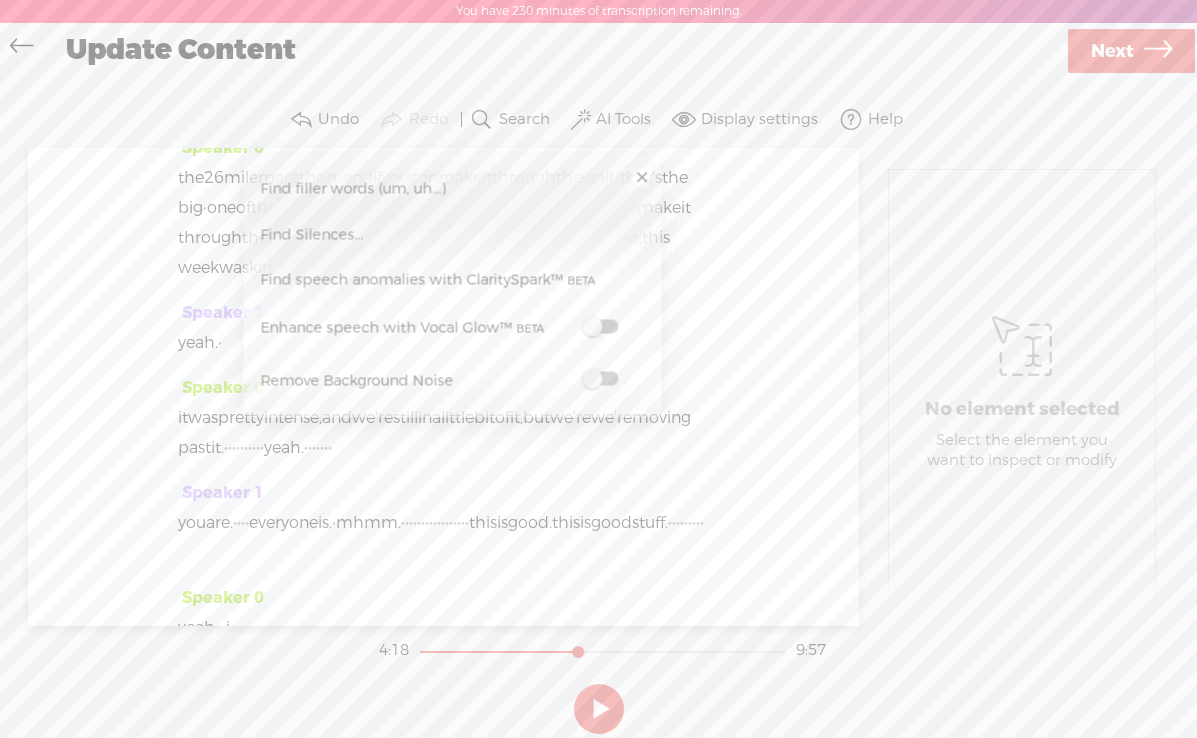 click on "and" at bounding box center (297, -2027) 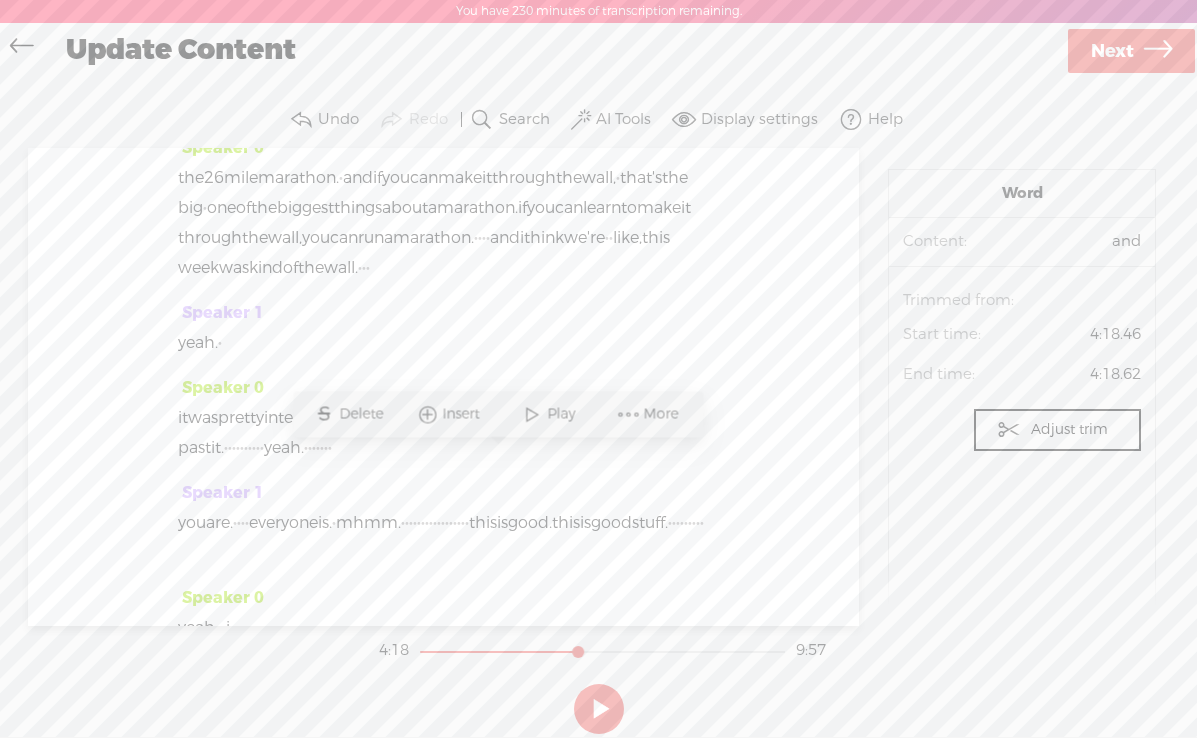 click on "multitasking" at bounding box center [226, -2027] 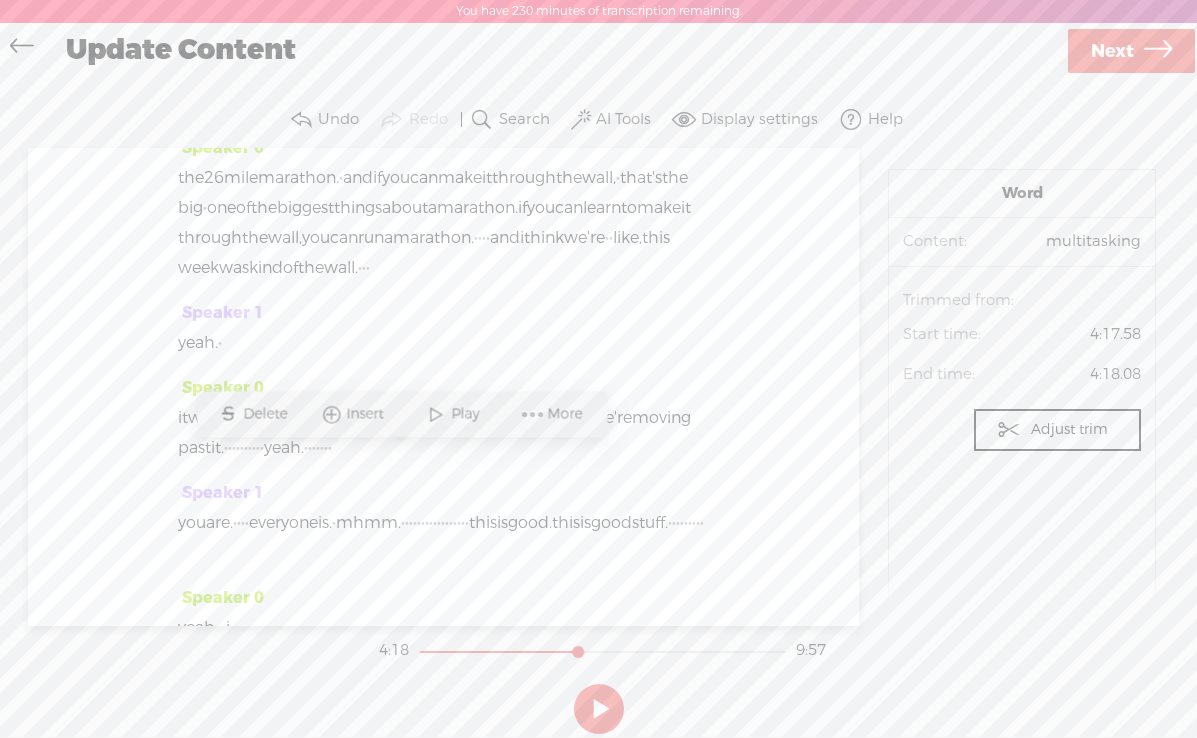 click on "·" at bounding box center (276, -2027) 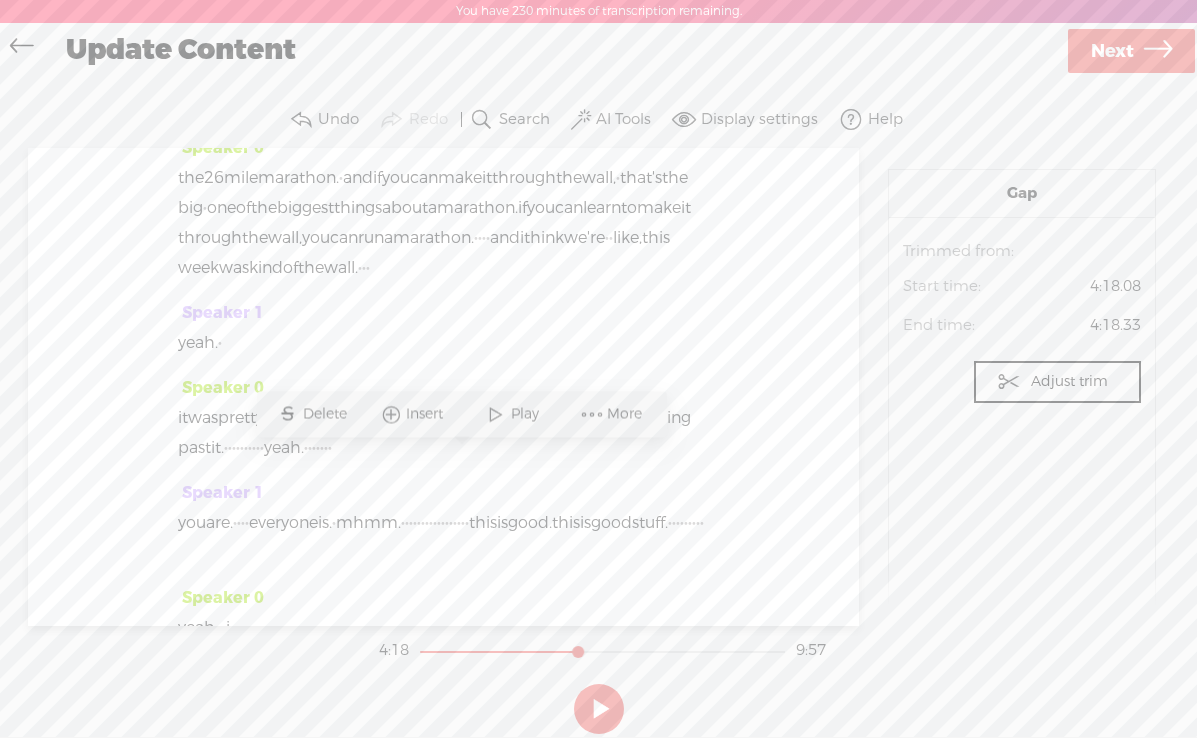 drag, startPoint x: 470, startPoint y: 468, endPoint x: 277, endPoint y: 459, distance: 193.20973 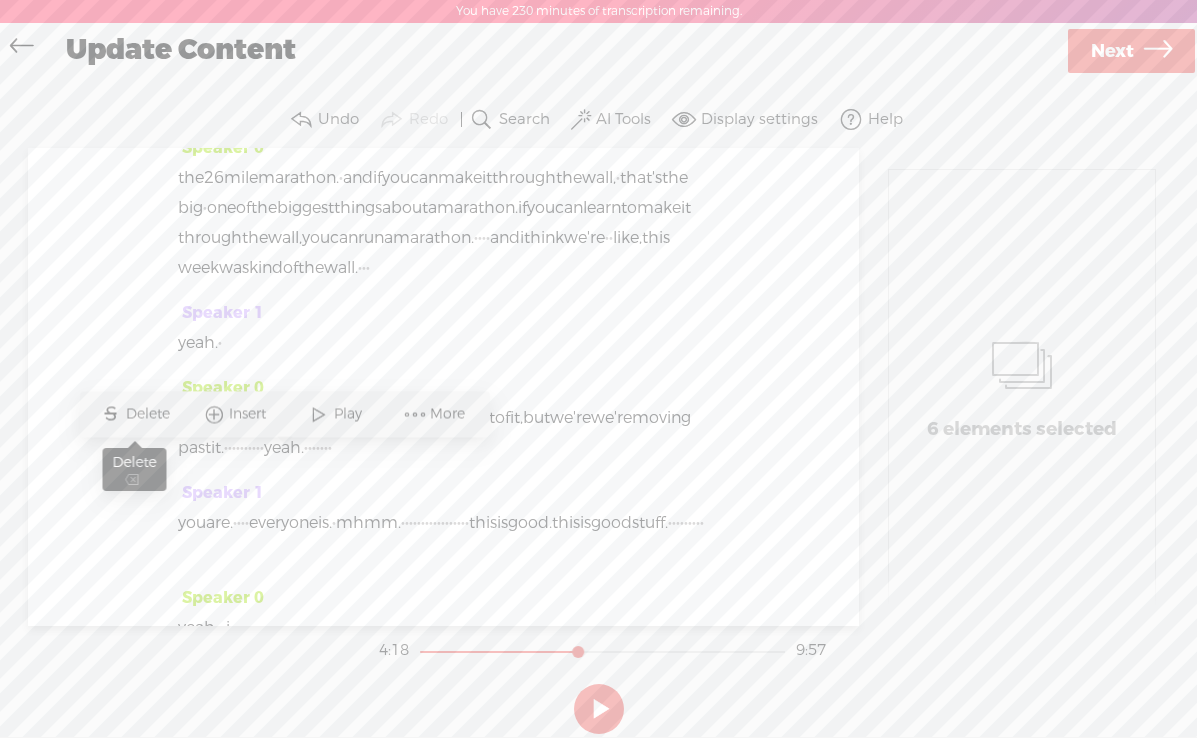 click on "Delete" at bounding box center [150, 414] 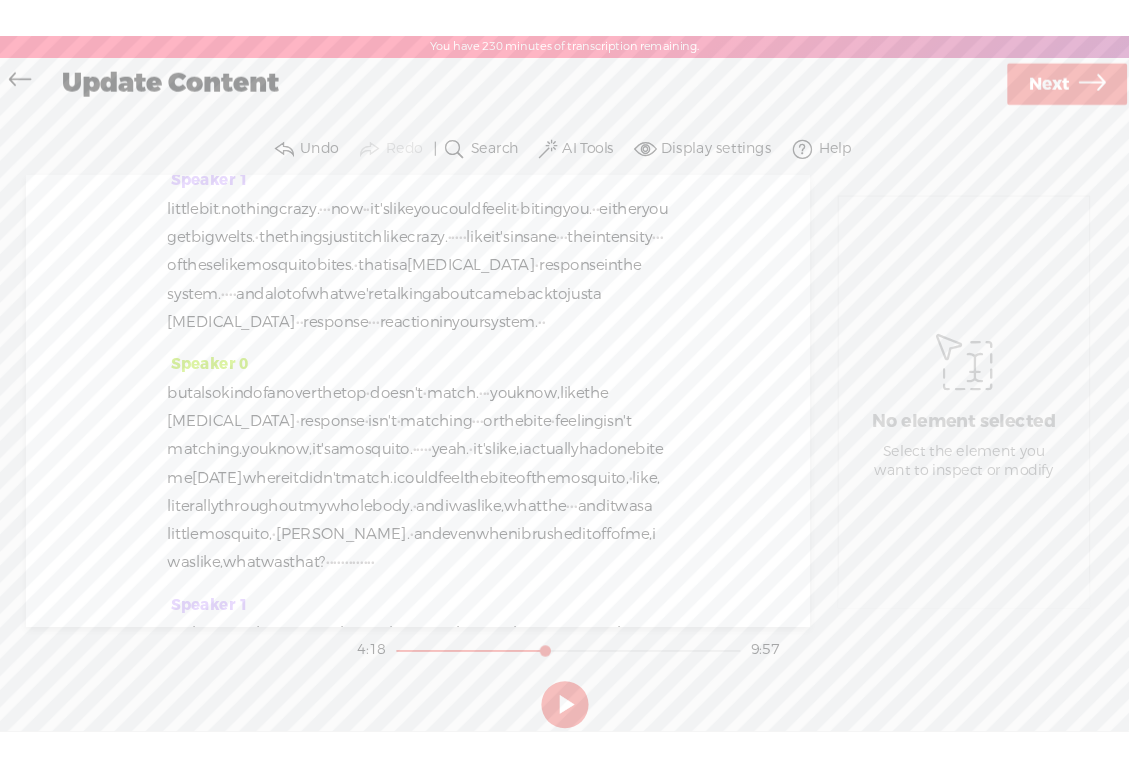 scroll, scrollTop: 202, scrollLeft: 0, axis: vertical 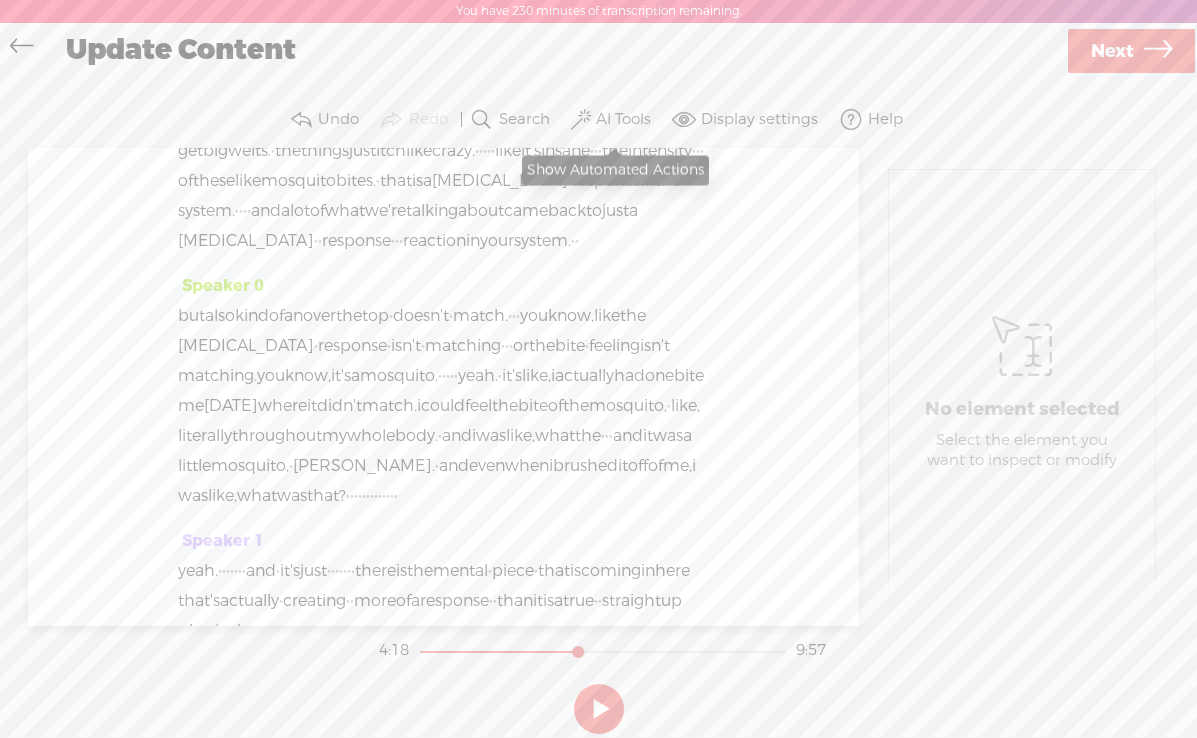click on "AI Tools" at bounding box center (623, 120) 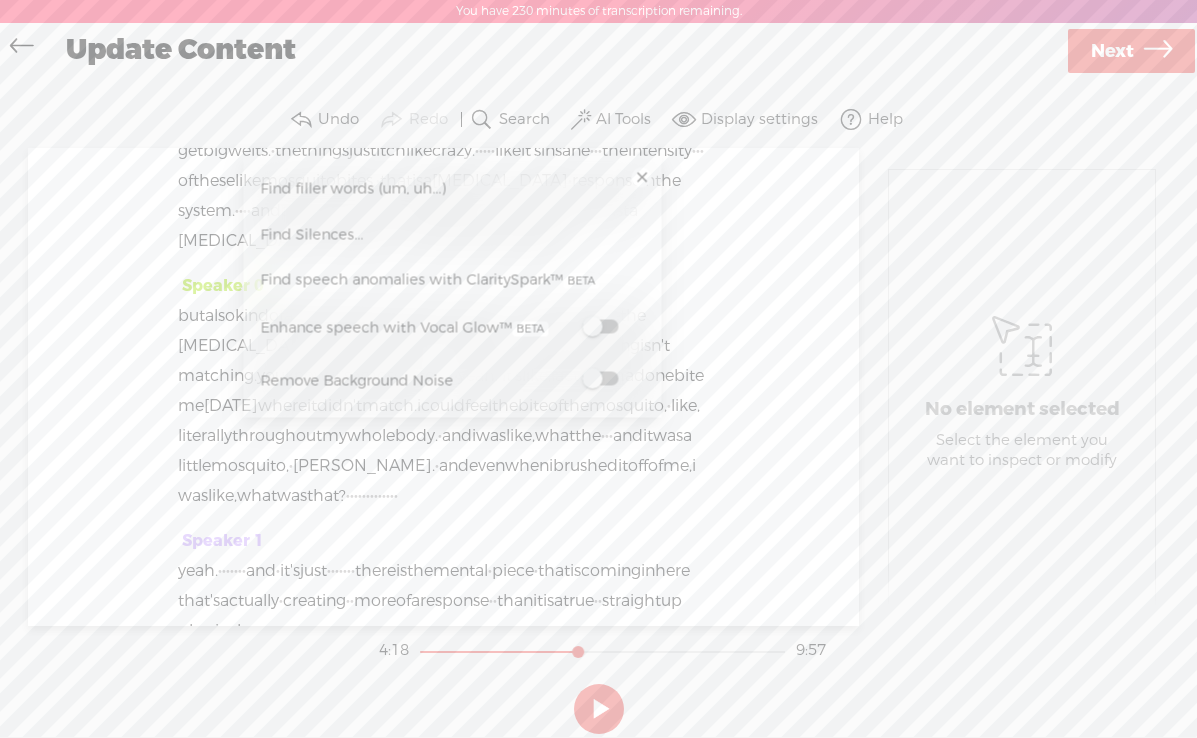 click on "Next" at bounding box center [1112, 51] 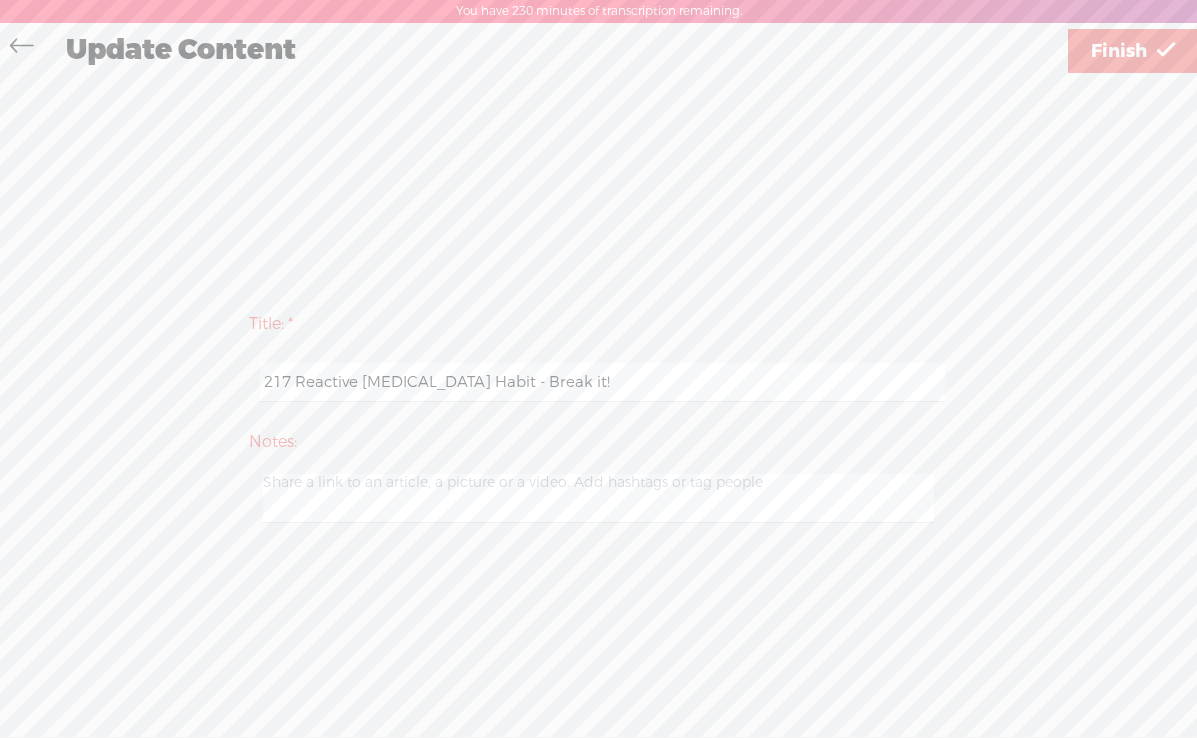click on "Finish" at bounding box center (1133, 51) 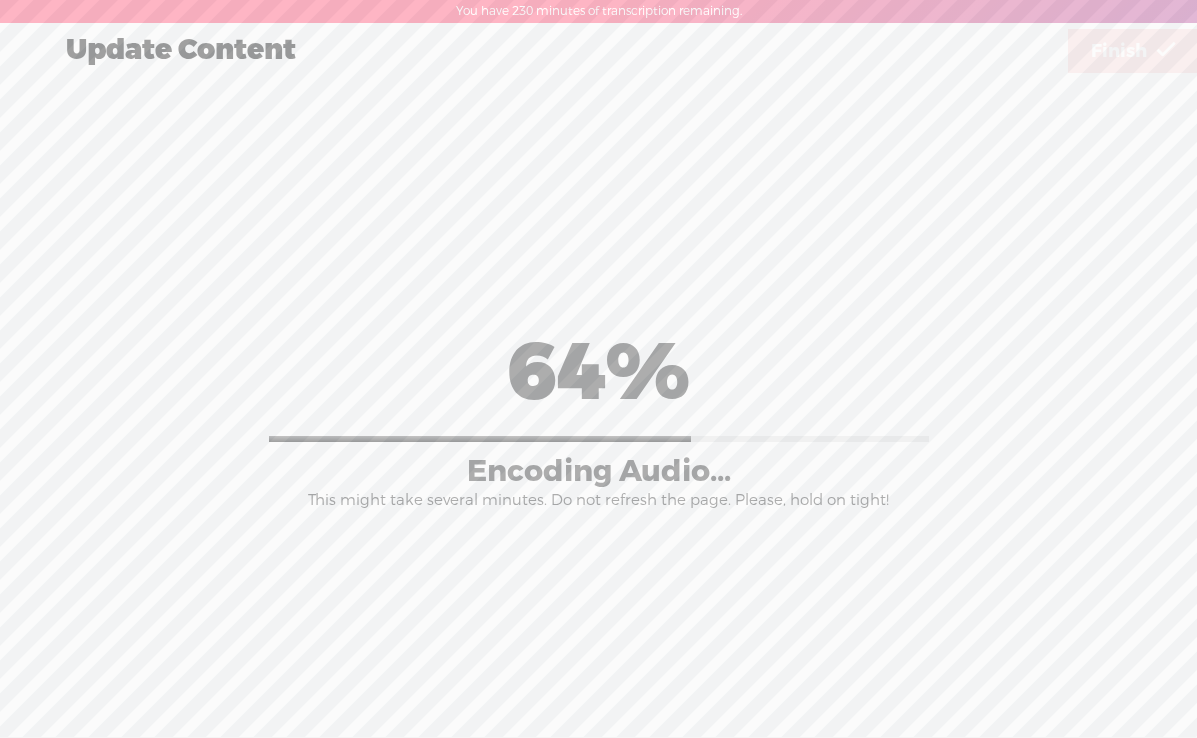click on "Title: *
217 Reactive [MEDICAL_DATA] Habit - Break it!
Notes:
Save as a draft content
Publish:
Warning: Narration of your text  using a voice actor can take up to   hours. Please schedule your content taking that in consideration.
Now
Now
On Scheduled Date
Scheduled Date:
[DATE]
Scheduled Time:
00:00
Time Zone:
[GEOGRAPHIC_DATA]/[GEOGRAPHIC_DATA]
[GEOGRAPHIC_DATA]/[GEOGRAPHIC_DATA] [GEOGRAPHIC_DATA]/[GEOGRAPHIC_DATA] [GEOGRAPHIC_DATA]/[GEOGRAPHIC_DATA] [GEOGRAPHIC_DATA]/[GEOGRAPHIC_DATA] [GEOGRAPHIC_DATA]/[GEOGRAPHIC_DATA] [GEOGRAPHIC_DATA]/[GEOGRAPHIC_DATA] [GEOGRAPHIC_DATA]/[GEOGRAPHIC_DATA] [GEOGRAPHIC_DATA]/[GEOGRAPHIC_DATA] [GEOGRAPHIC_DATA]/[GEOGRAPHIC_DATA] [GEOGRAPHIC_DATA]/[GEOGRAPHIC_DATA] [GEOGRAPHIC_DATA]/[GEOGRAPHIC_DATA] [GEOGRAPHIC_DATA]/[GEOGRAPHIC_DATA] [GEOGRAPHIC_DATA]/[GEOGRAPHIC_DATA] [GEOGRAPHIC_DATA]/[GEOGRAPHIC_DATA] [GEOGRAPHIC_DATA]/[GEOGRAPHIC_DATA] [GEOGRAPHIC_DATA]/[GEOGRAPHIC_DATA] [GEOGRAPHIC_DATA]/[GEOGRAPHIC_DATA] [GEOGRAPHIC_DATA]/[GEOGRAPHIC_DATA] [GEOGRAPHIC_DATA]/[GEOGRAPHIC_DATA] [GEOGRAPHIC_DATA]/[GEOGRAPHIC_DATA] [GEOGRAPHIC_DATA]/[GEOGRAPHIC_DATA]" at bounding box center [598, 416] 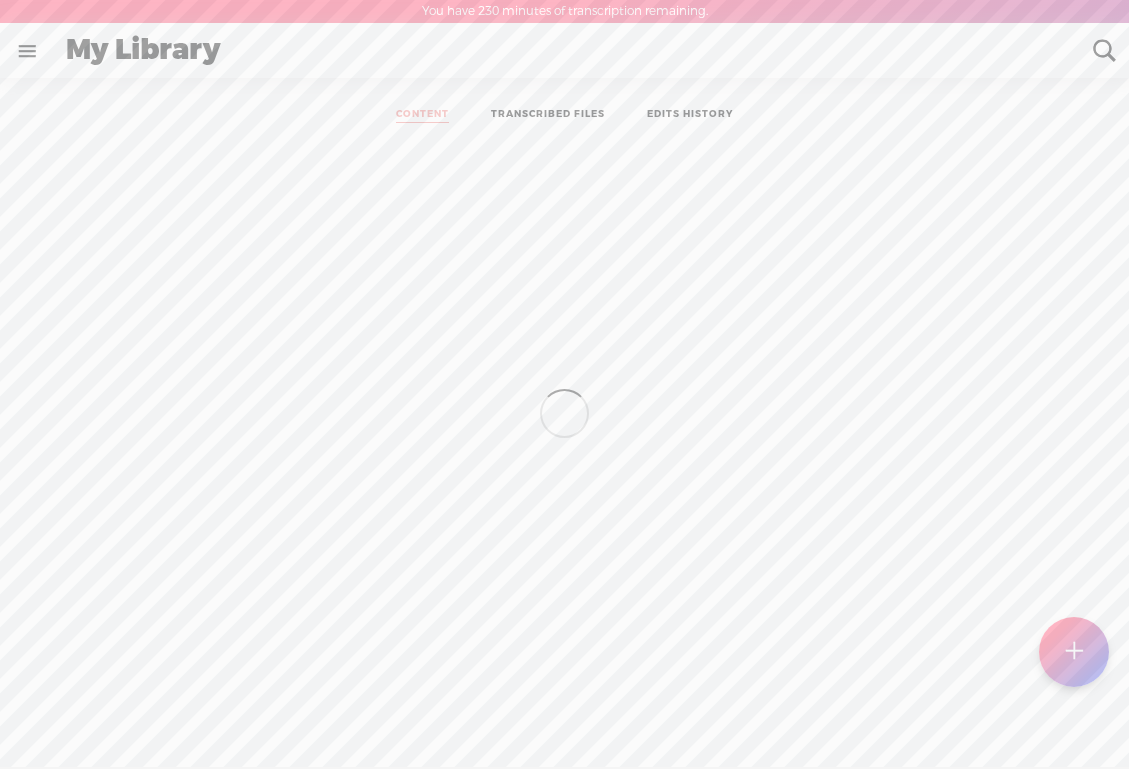 scroll, scrollTop: 1, scrollLeft: 0, axis: vertical 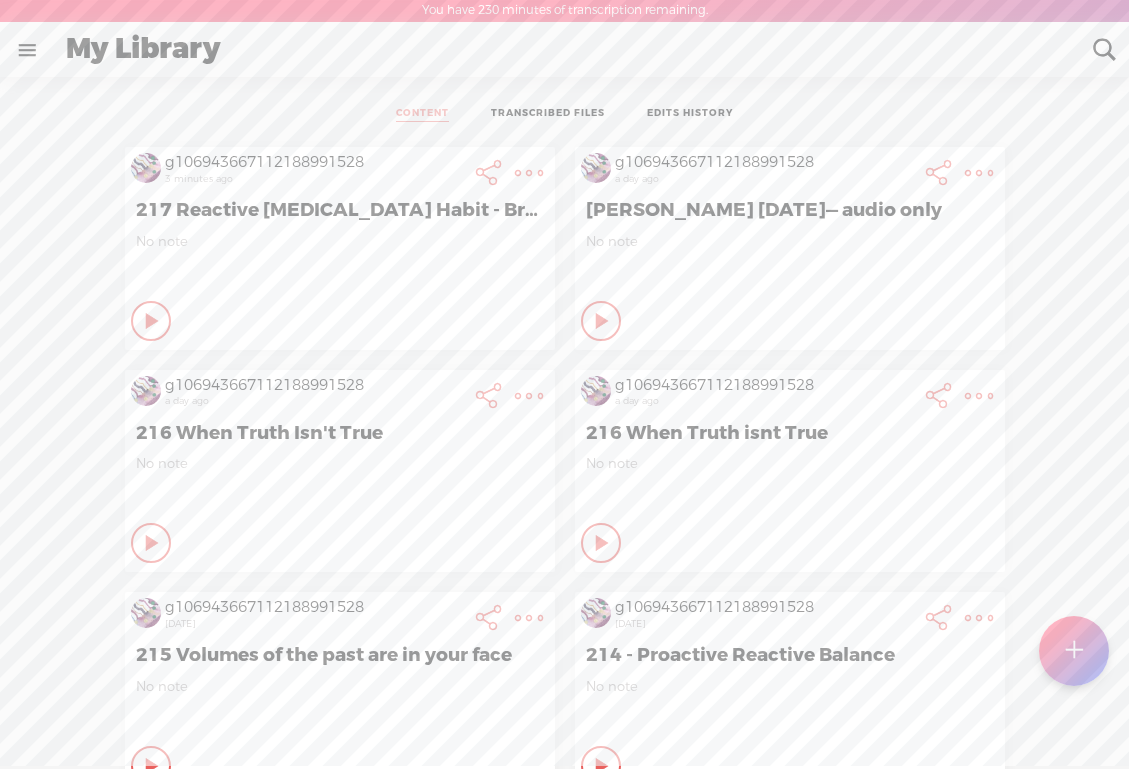 click at bounding box center [529, 173] 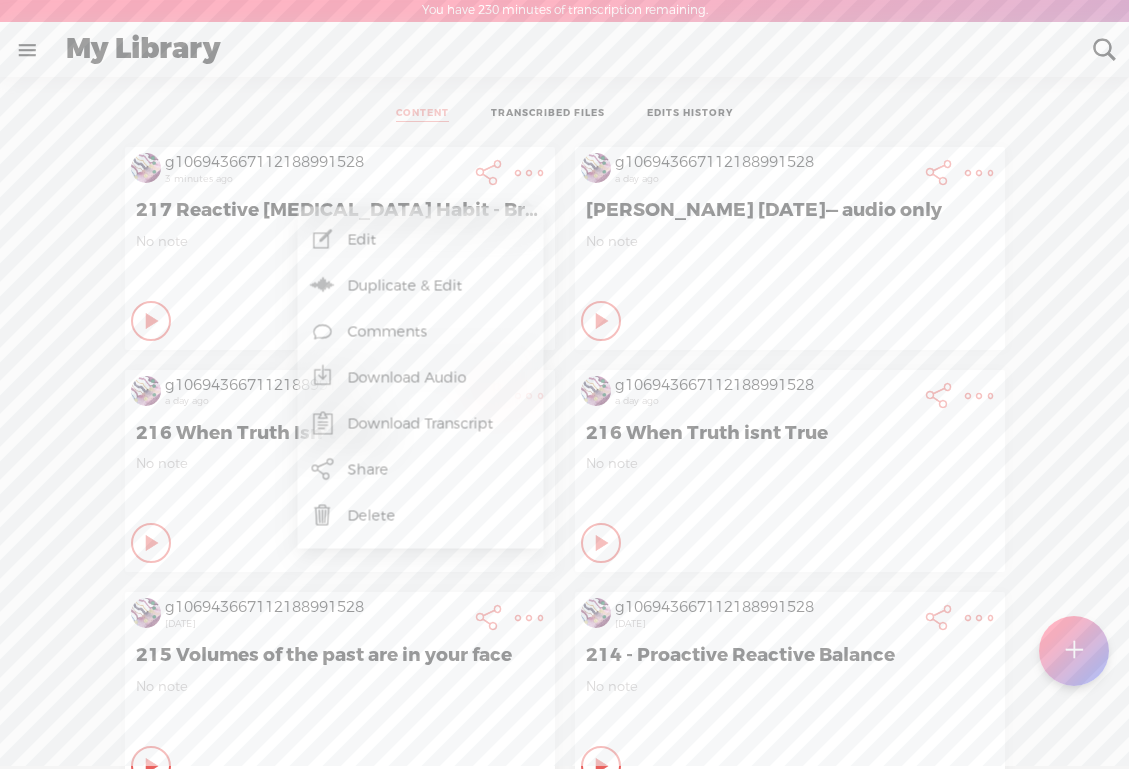 click on "Duplicate & Edit" at bounding box center [421, 286] 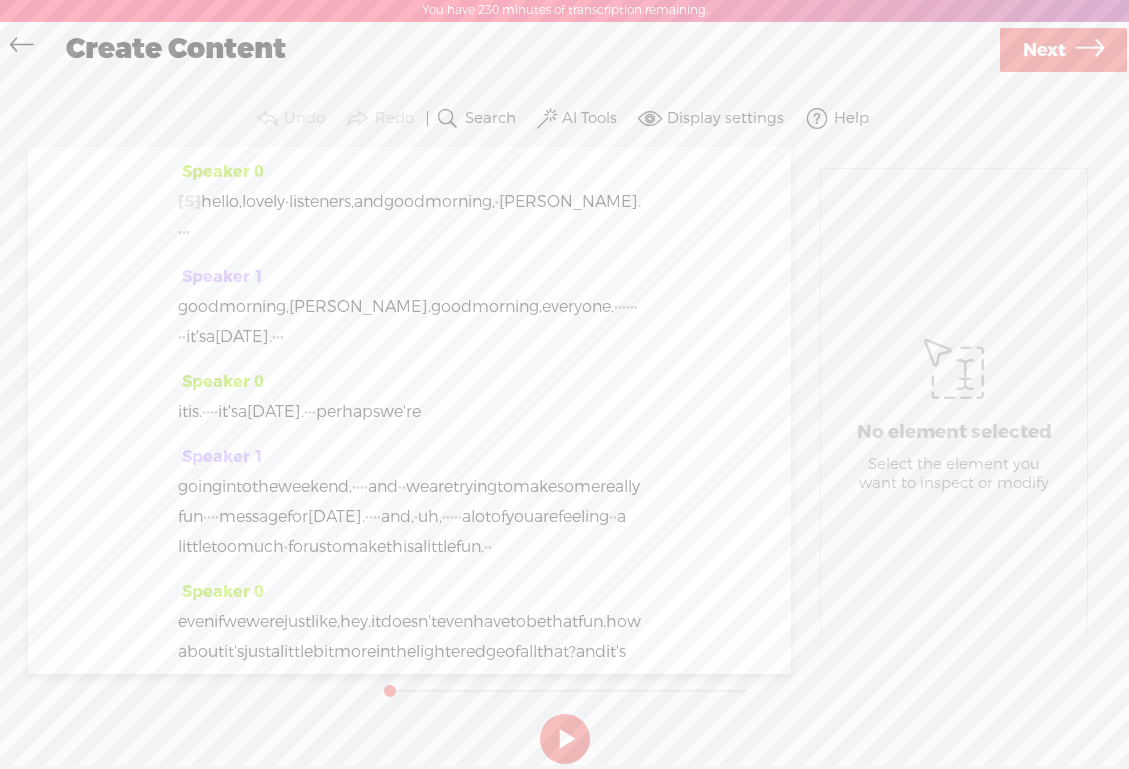 click at bounding box center [21, 47] 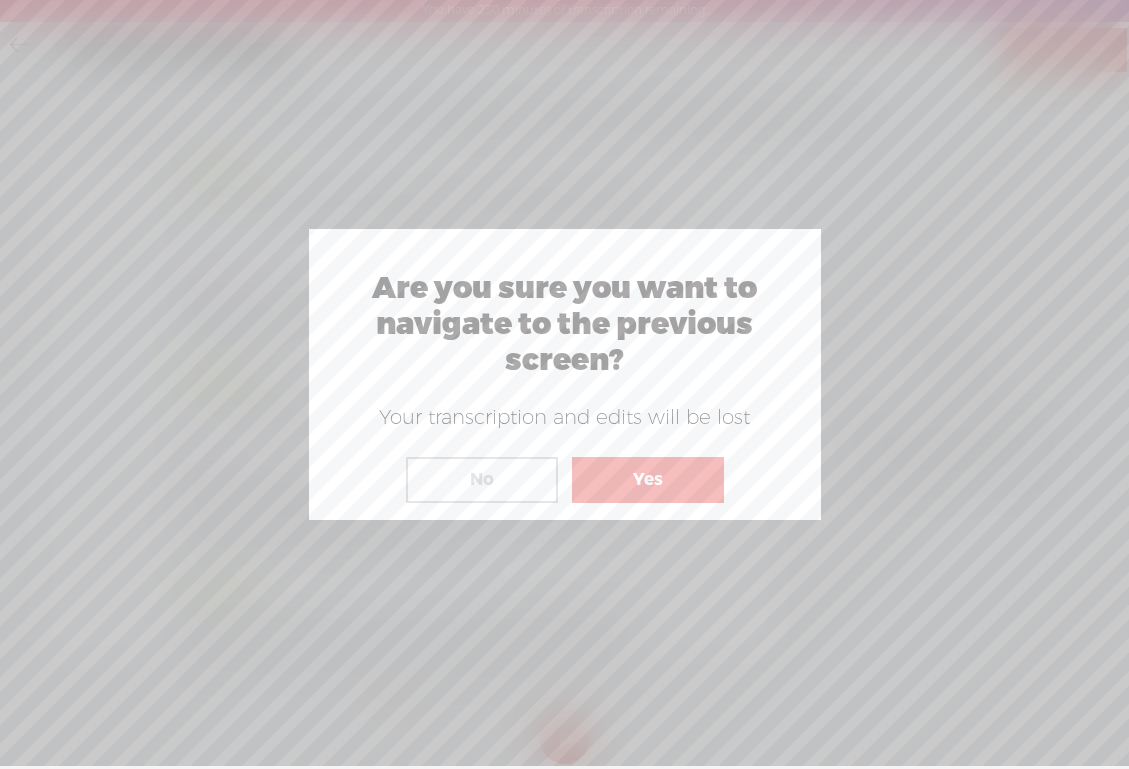 click on "Yes" at bounding box center (648, 480) 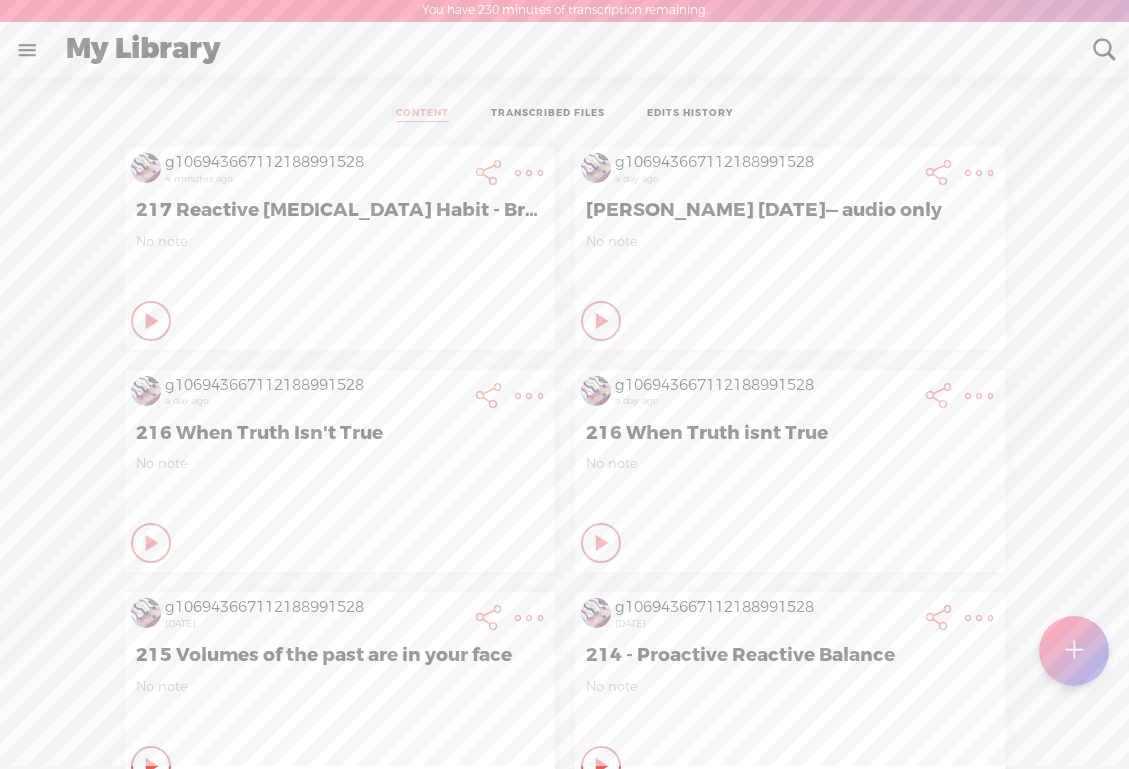 click at bounding box center [529, 173] 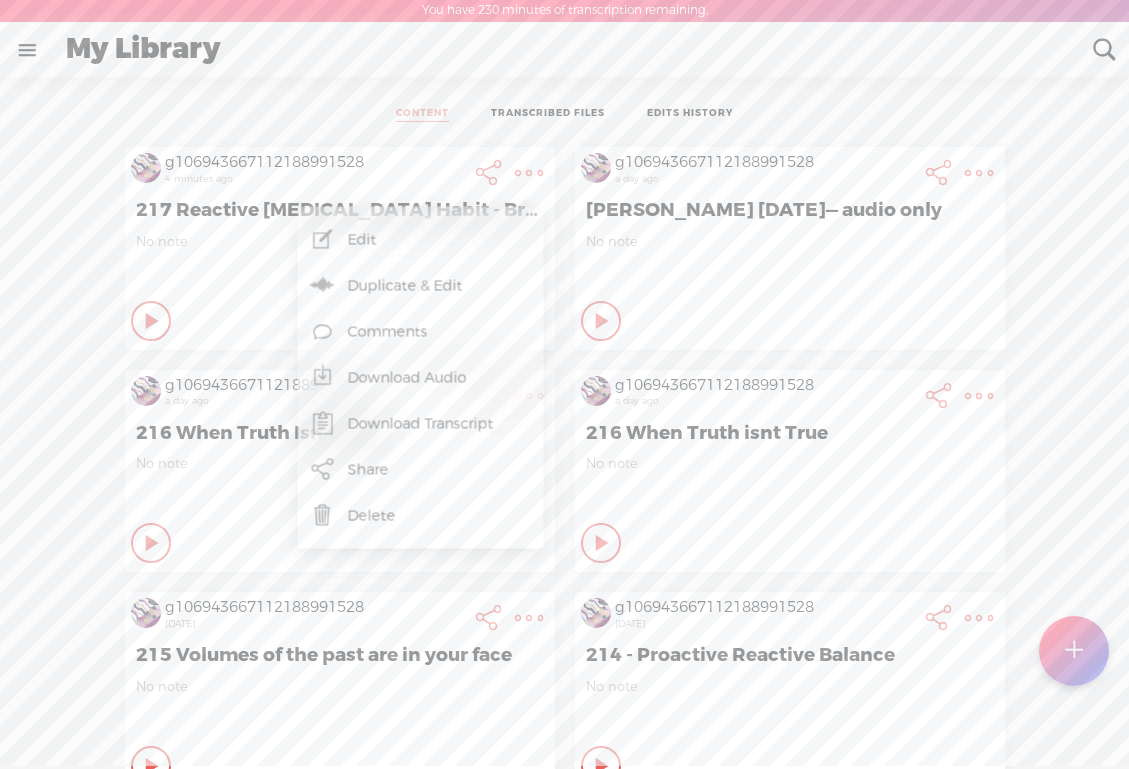 click on "Download Audio" at bounding box center (421, 378) 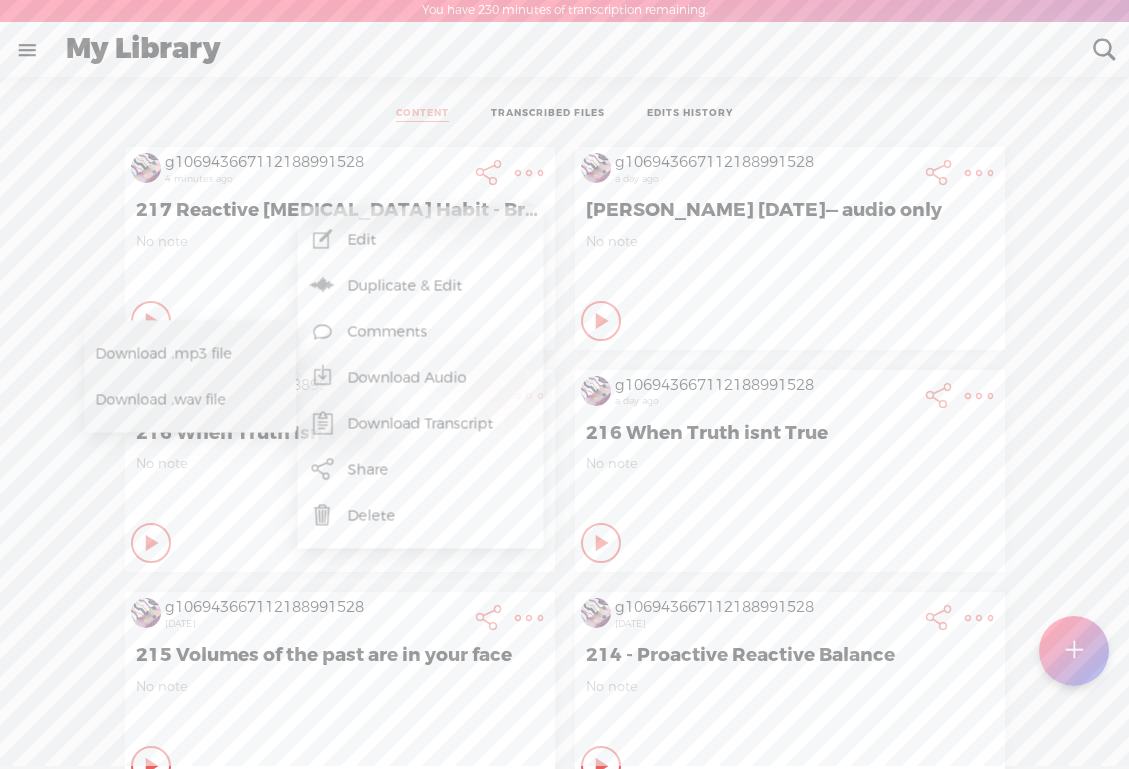 click on "Download .mp3 file" at bounding box center [184, 353] 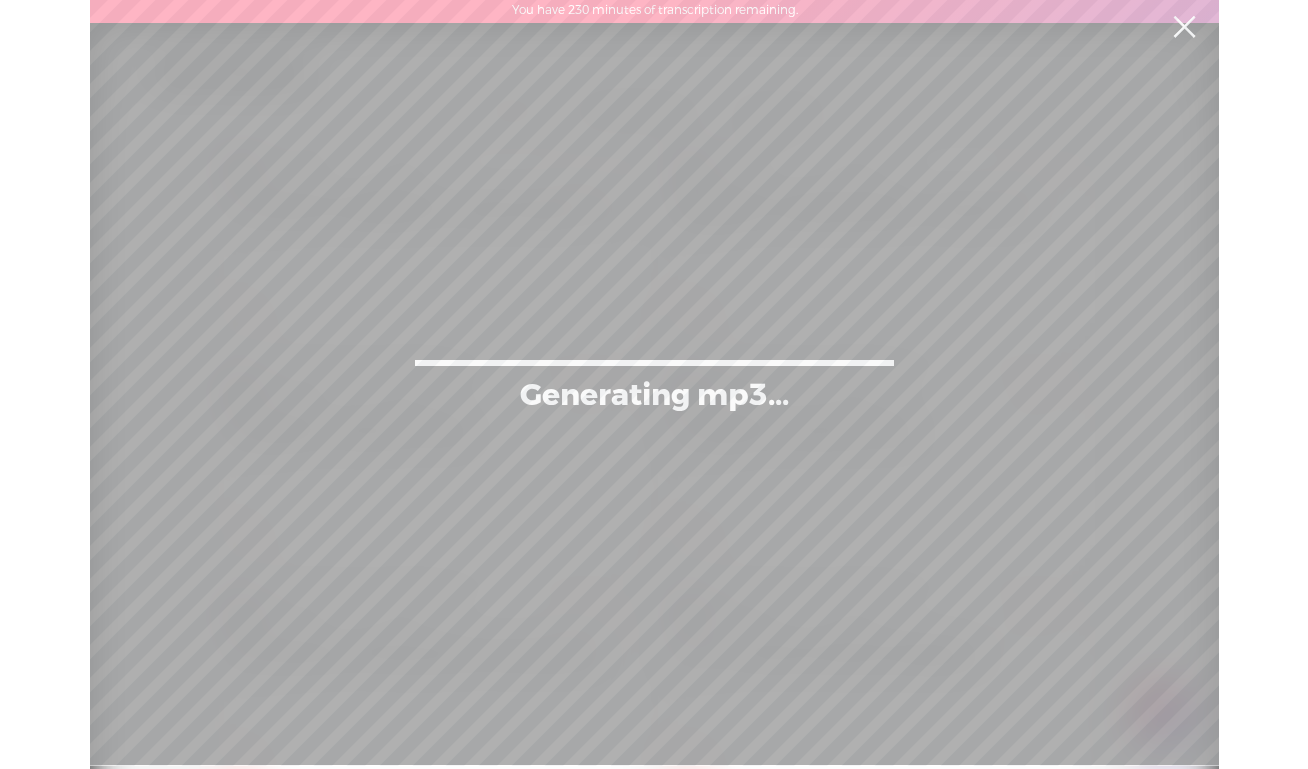 scroll, scrollTop: 0, scrollLeft: 0, axis: both 